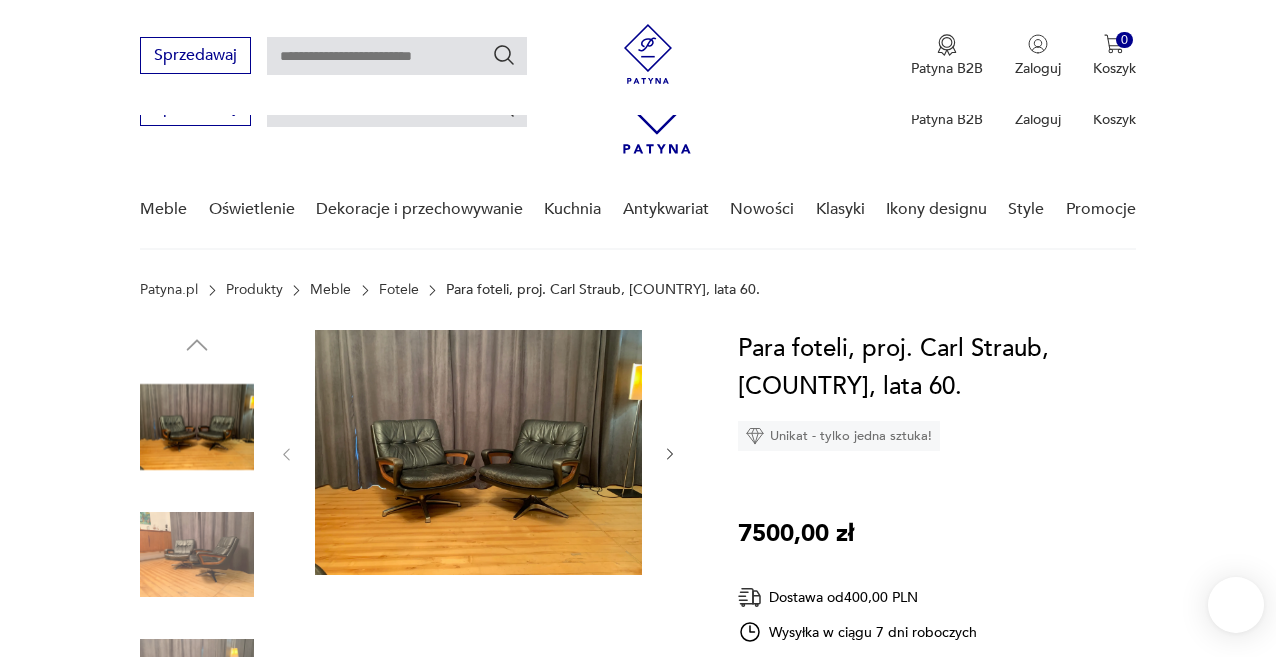 scroll, scrollTop: 326, scrollLeft: 0, axis: vertical 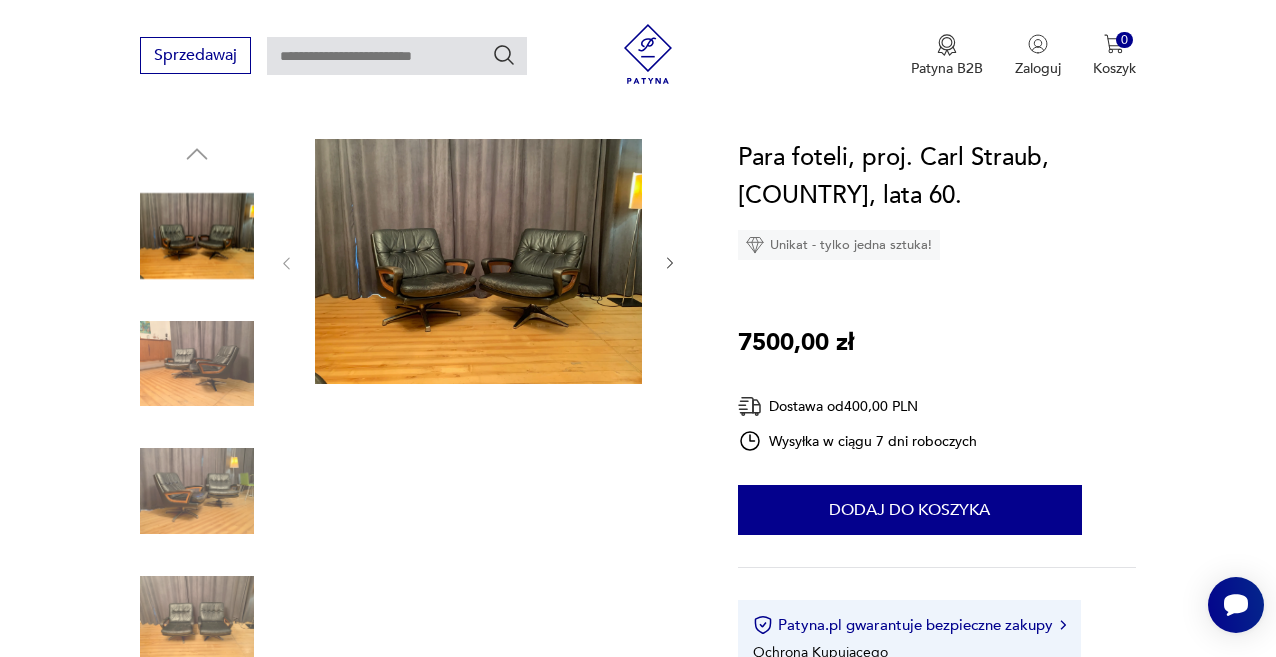 click on "Cenimy prywatność użytkowników Używamy plików cookie, aby poprawić jakość przeglądania, wyświetlać reklamy lub treści dostosowane do indywidualnych potrzeb użytkowników oraz analizować ruch na stronie. Kliknięcie przycisku „Akceptuj wszystkie” oznacza zgodę na wykorzystywanie przez nas plików cookie. Ustawienia    Akceptuję wszystkie Dostosuj preferencje dotyczące zgody   Używamy plików cookie, aby pomóc użytkownikom w sprawnej nawigacji i wykonywaniu określonych funkcji. Szczegółowe informacje na temat wszystkich plików cookie odpowiadających poszczególnym kategoriom zgody znajdują się poniżej. Pliki cookie sklasyfikowane jako „niezbędne” są przechowywane w przeglądarce użytkownika, ponieważ są niezbędne do włączenia podstawowych funkcji witryny....  Pokaż więcej Niezbędne Zawsze aktywne Plik cookie connect.sid Czas trwania 10 godzin Opis This cookie is used for authentication and for secure log-in. It registers the log-in information.  Plik cookie Opis" at bounding box center (638, 1903) 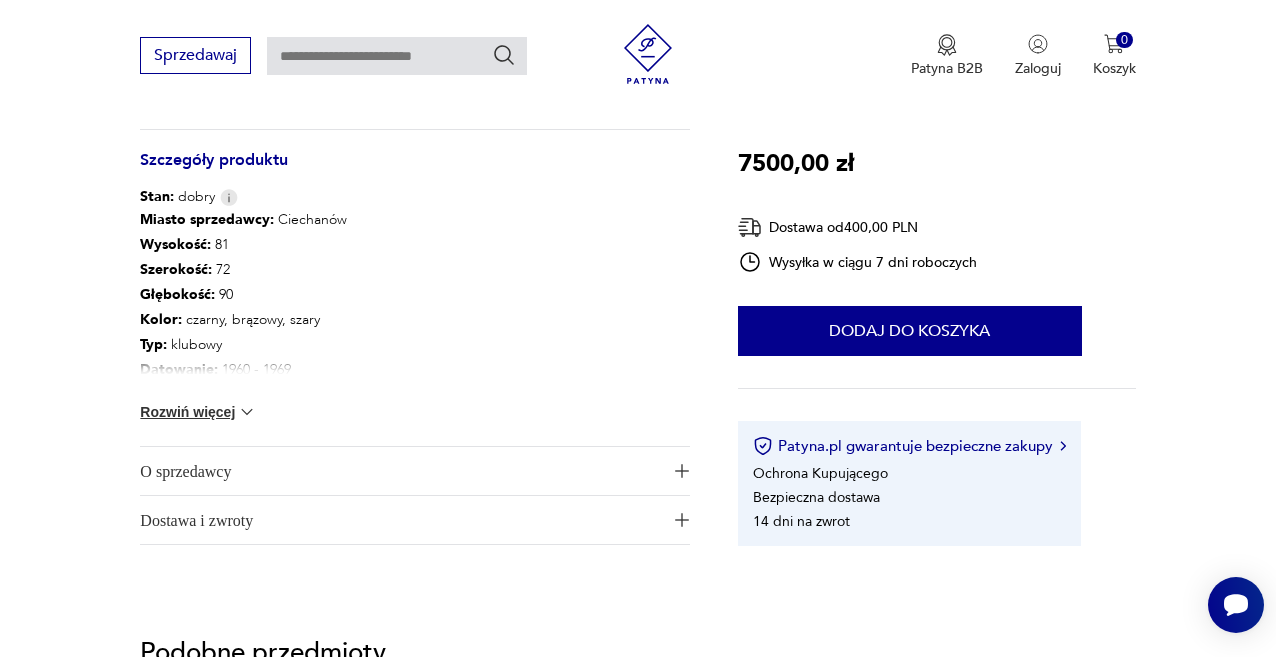 scroll, scrollTop: 645, scrollLeft: 0, axis: vertical 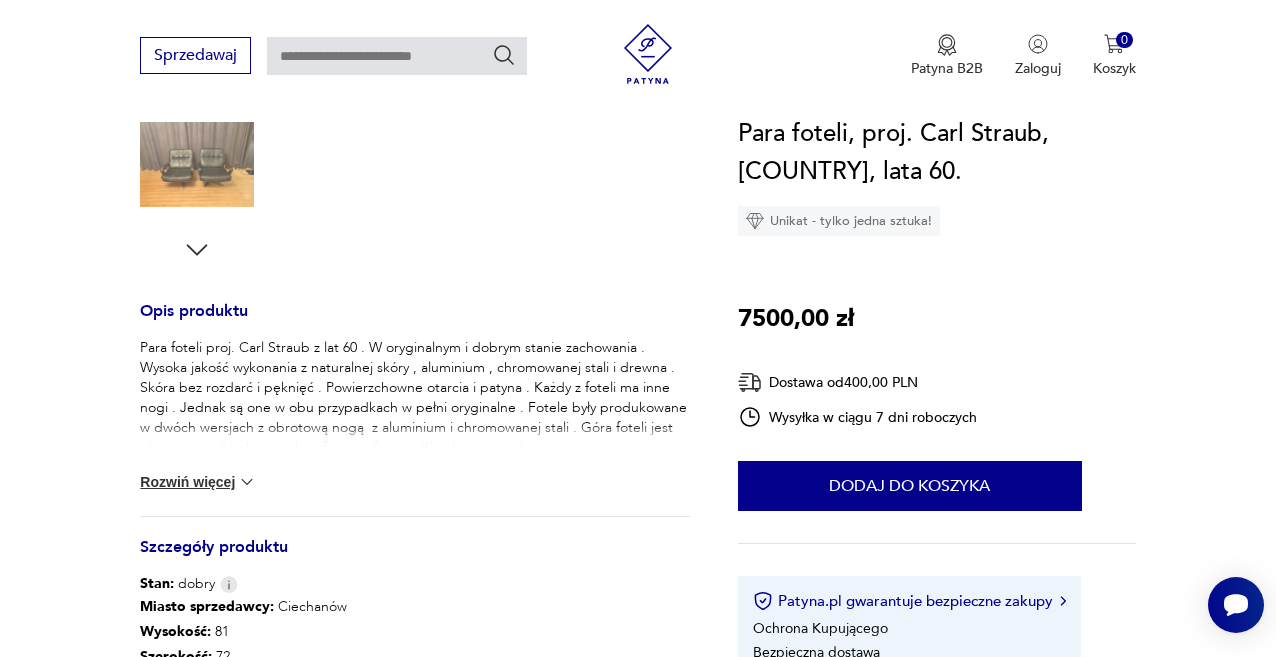 click at bounding box center [397, 56] 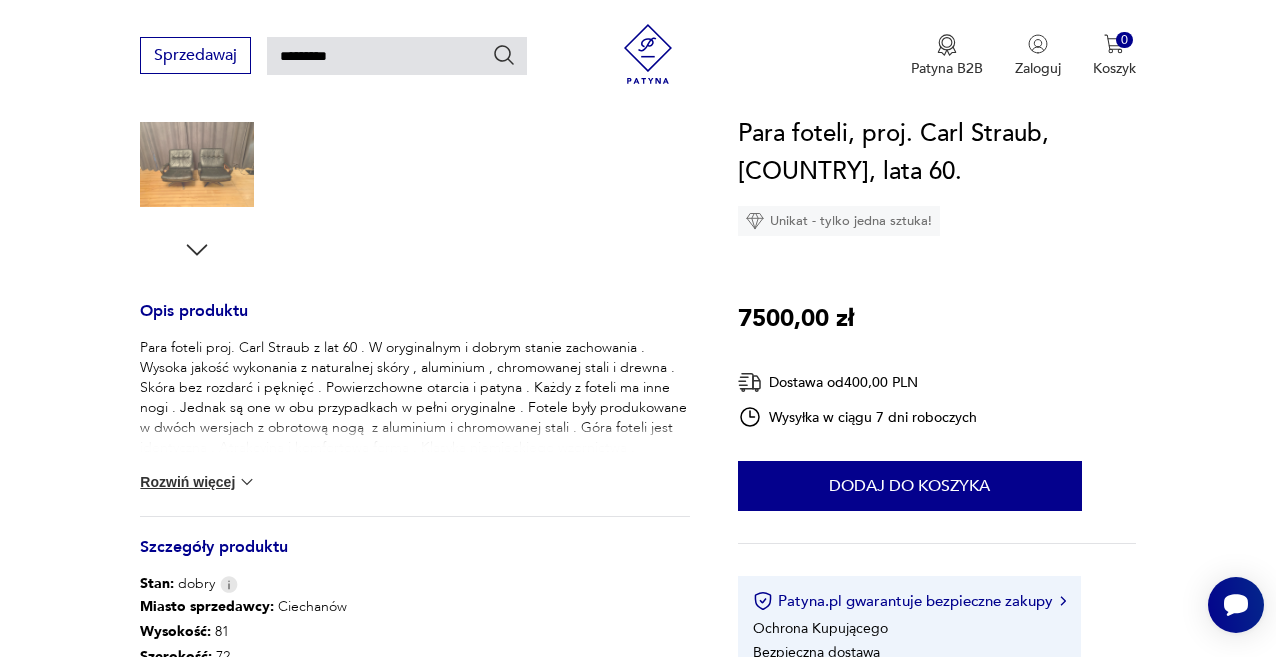 type on "*********" 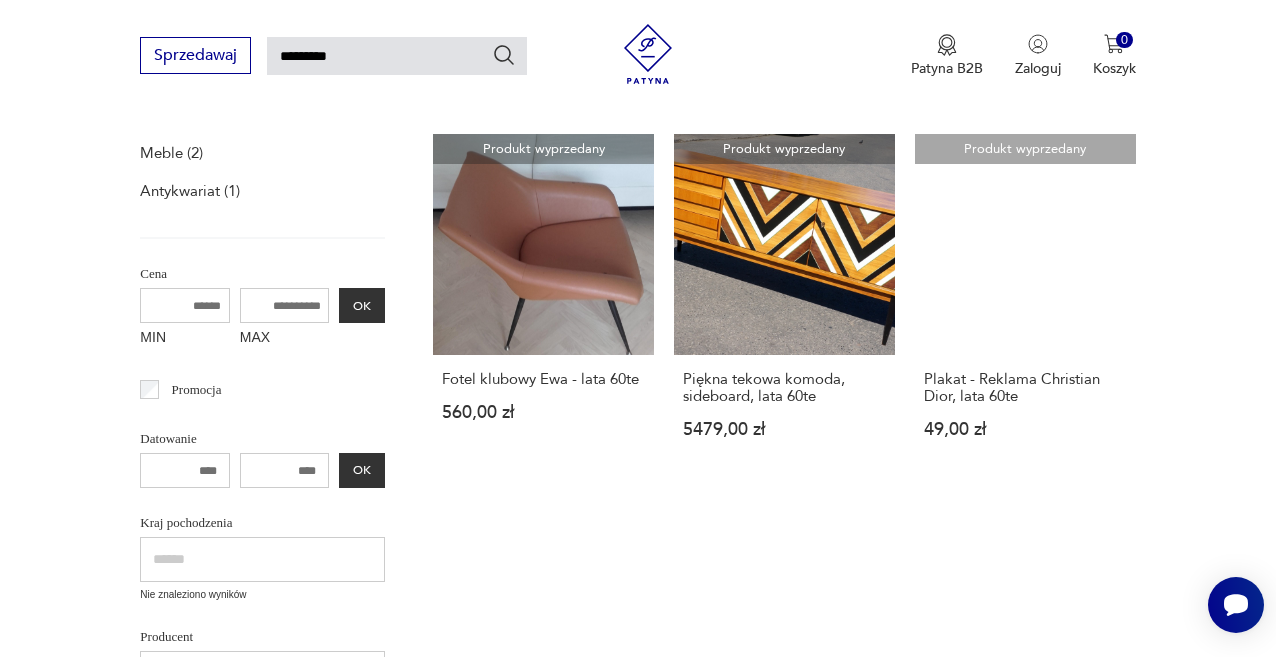 scroll, scrollTop: 354, scrollLeft: 0, axis: vertical 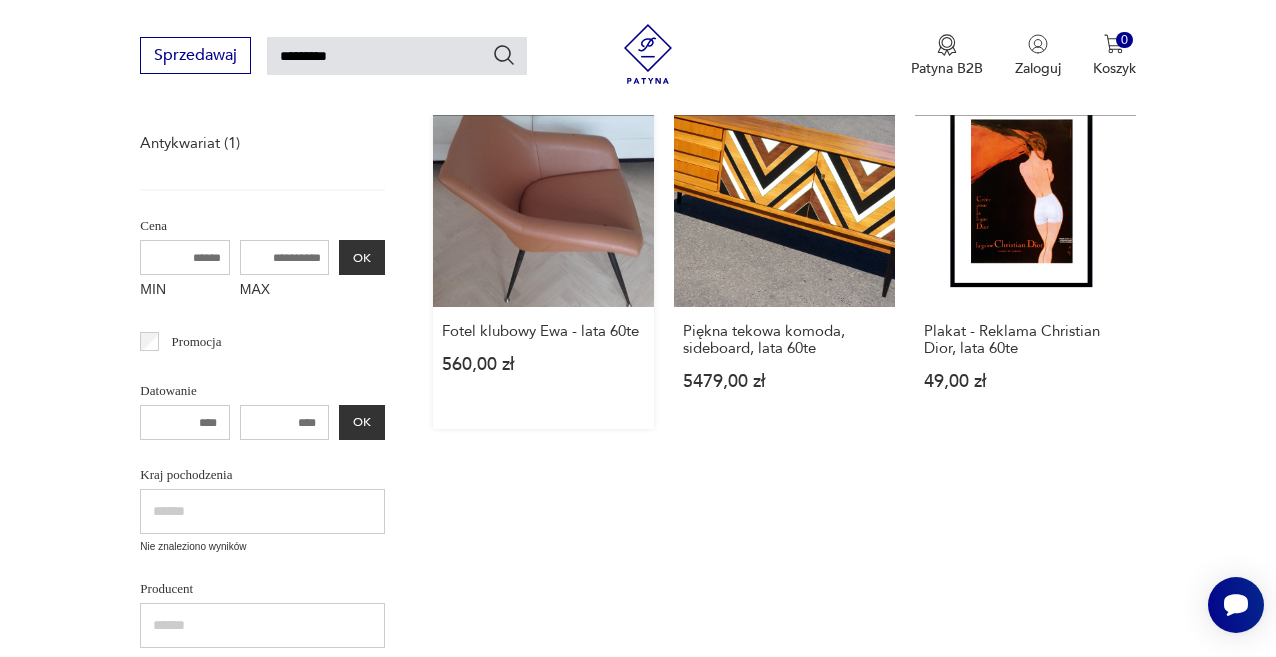 click on "Produkt wyprzedany Fotel klubowy Ewa - lata 60te 560,00 zł" at bounding box center [543, 257] 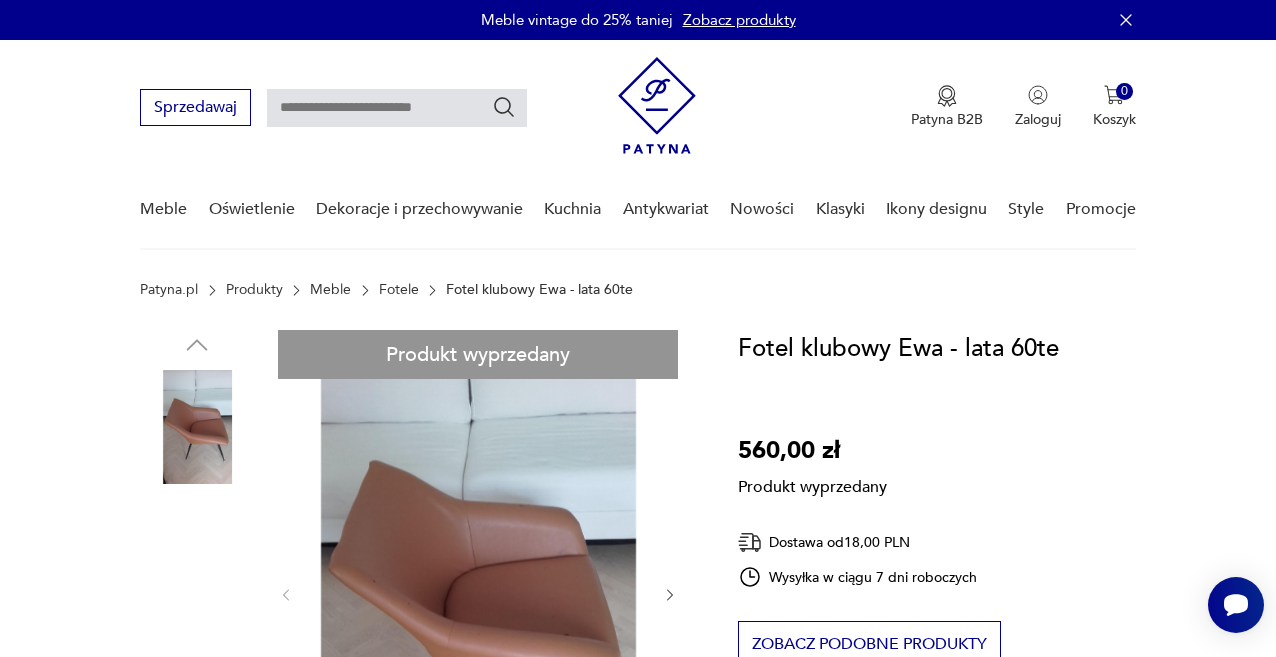 scroll, scrollTop: 0, scrollLeft: 0, axis: both 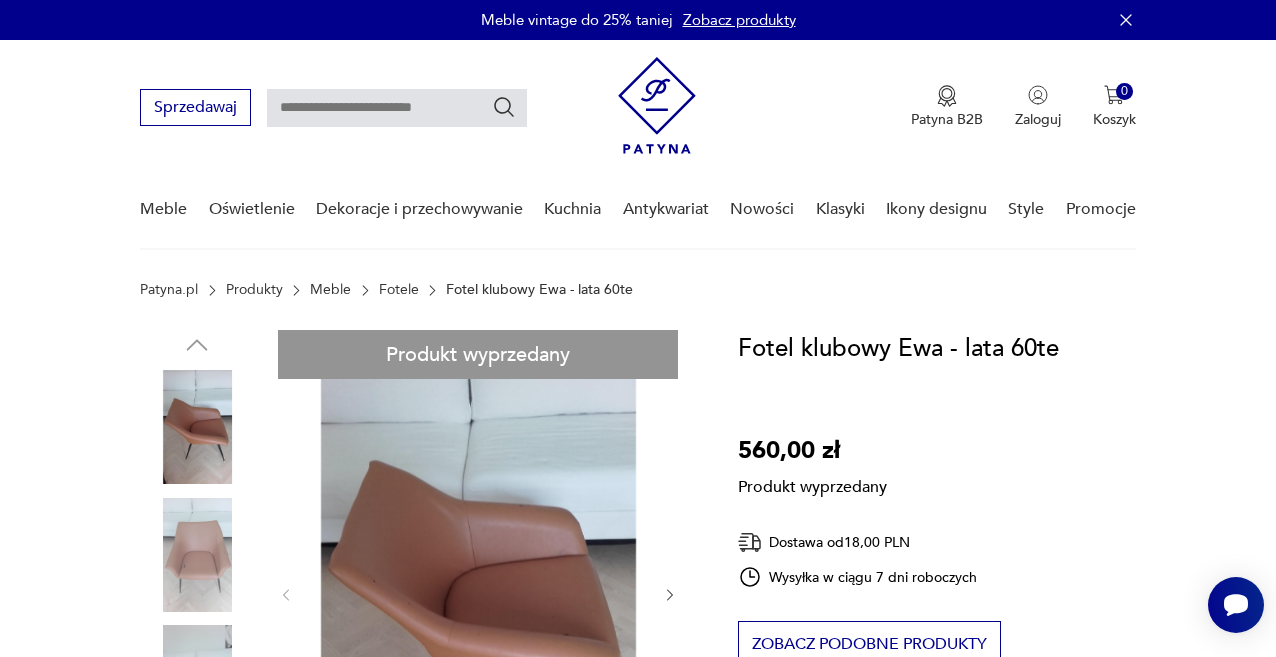 click on "Meble" at bounding box center [330, 290] 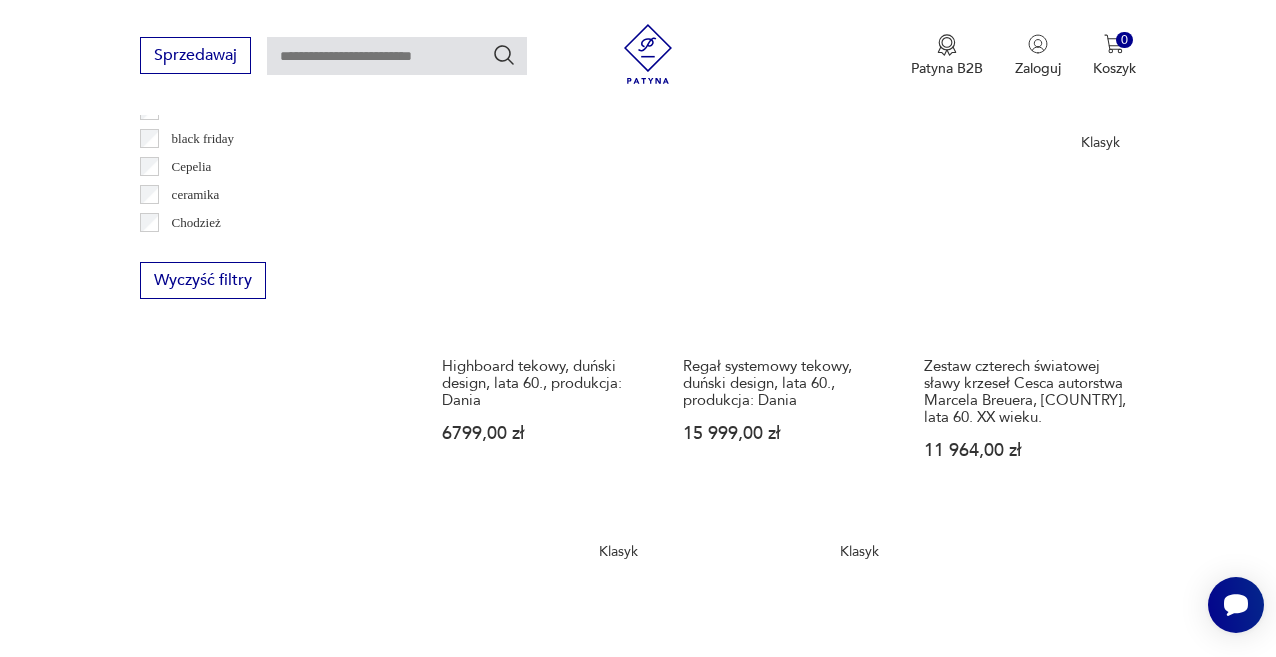scroll, scrollTop: 2011, scrollLeft: 0, axis: vertical 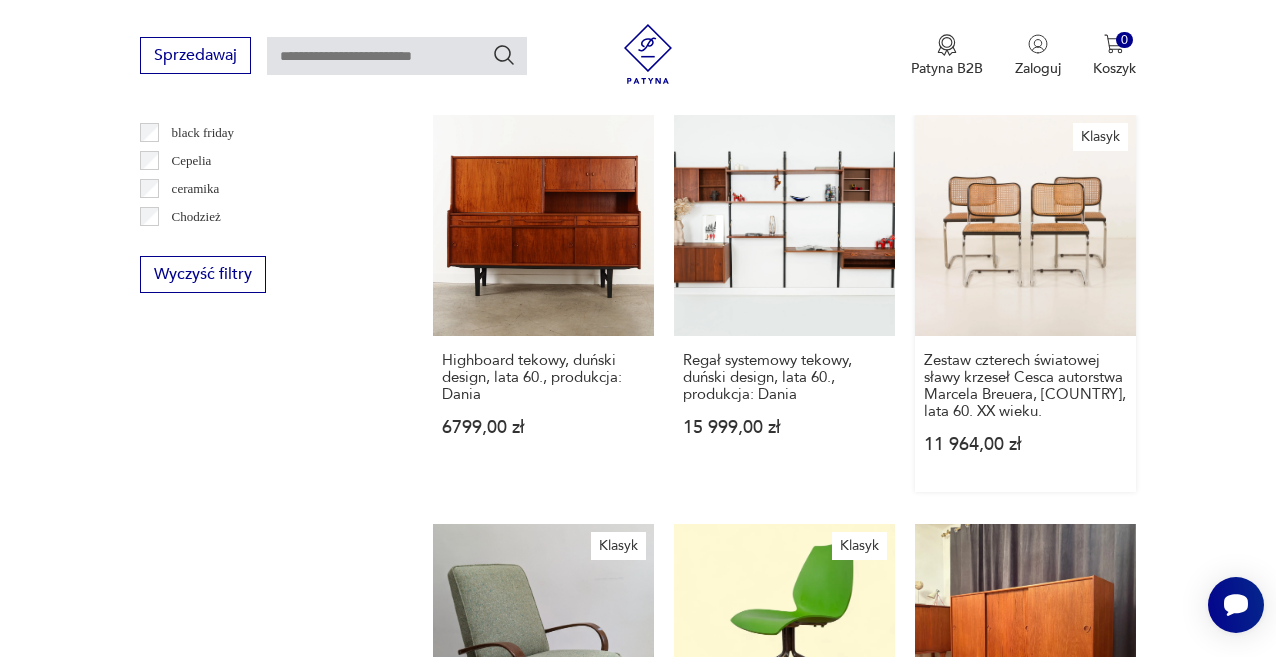 click on "Klasyk Zestaw czterech światowej sławy krzeseł Cesca autorstwa Marcela Breuera, [COUNTRY], lata 60. XX wieku. 11 964,00 zł" at bounding box center (1025, 303) 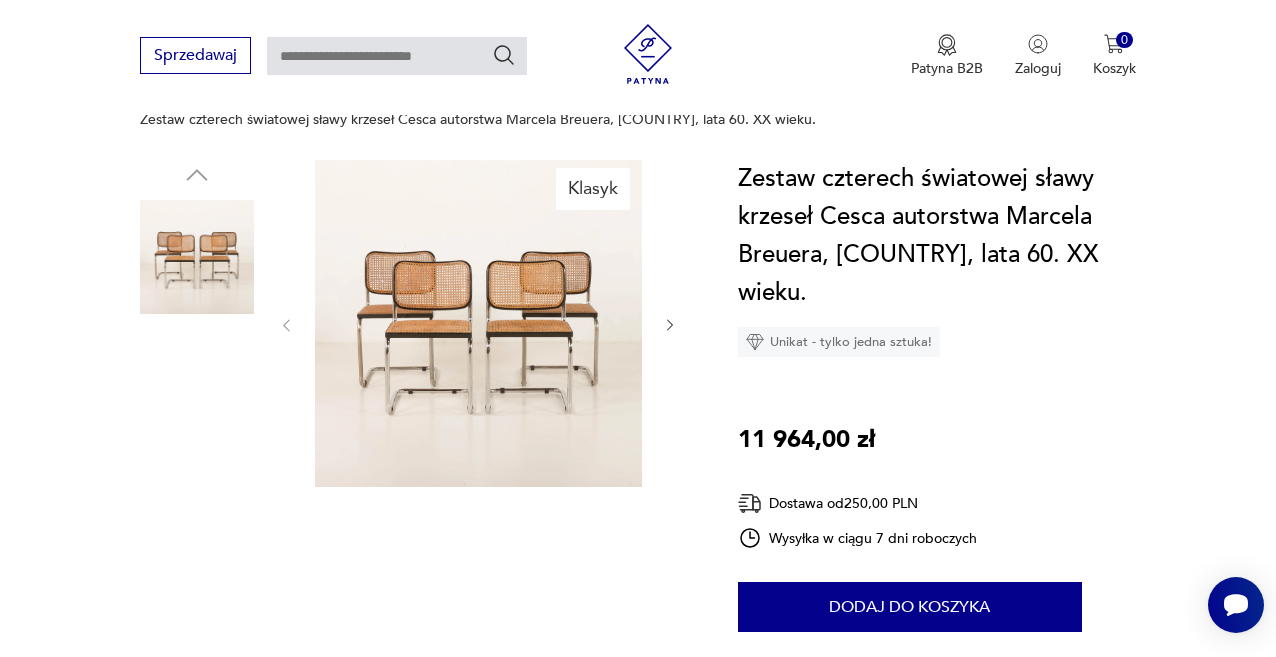 scroll, scrollTop: 188, scrollLeft: 0, axis: vertical 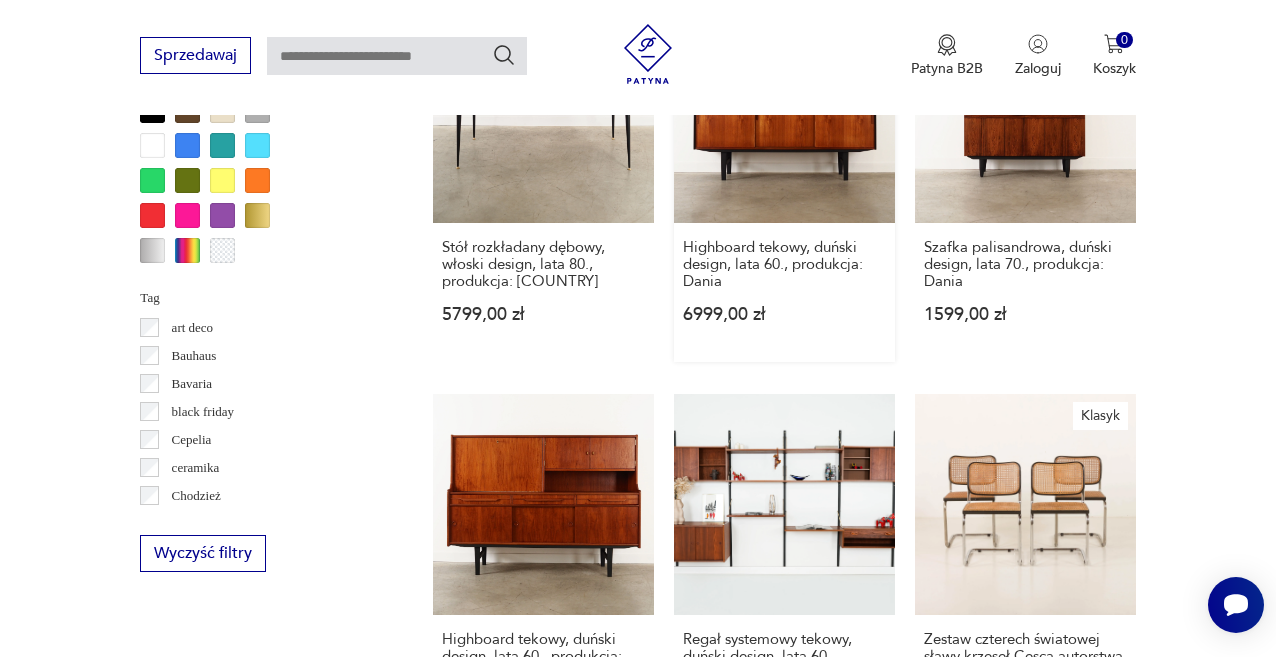 click on "Highboard tekowy, duński design, lata 60., produkcja: Dania 6999,00 zł" at bounding box center (784, 183) 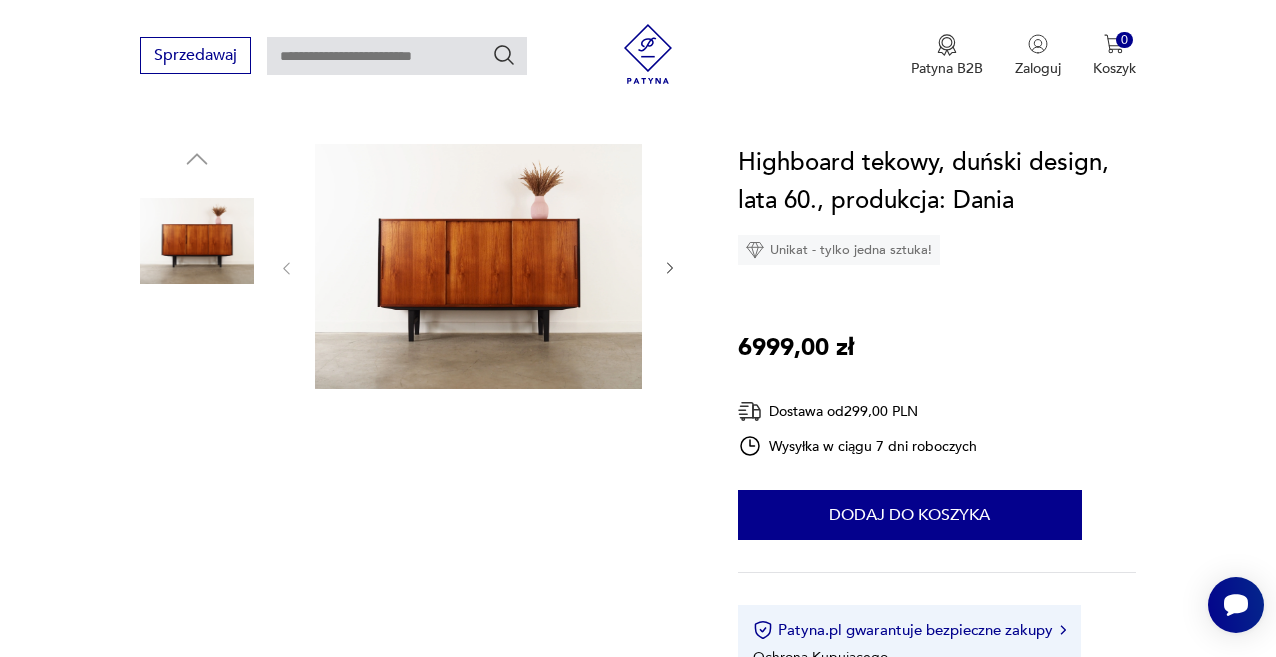 scroll, scrollTop: 188, scrollLeft: 0, axis: vertical 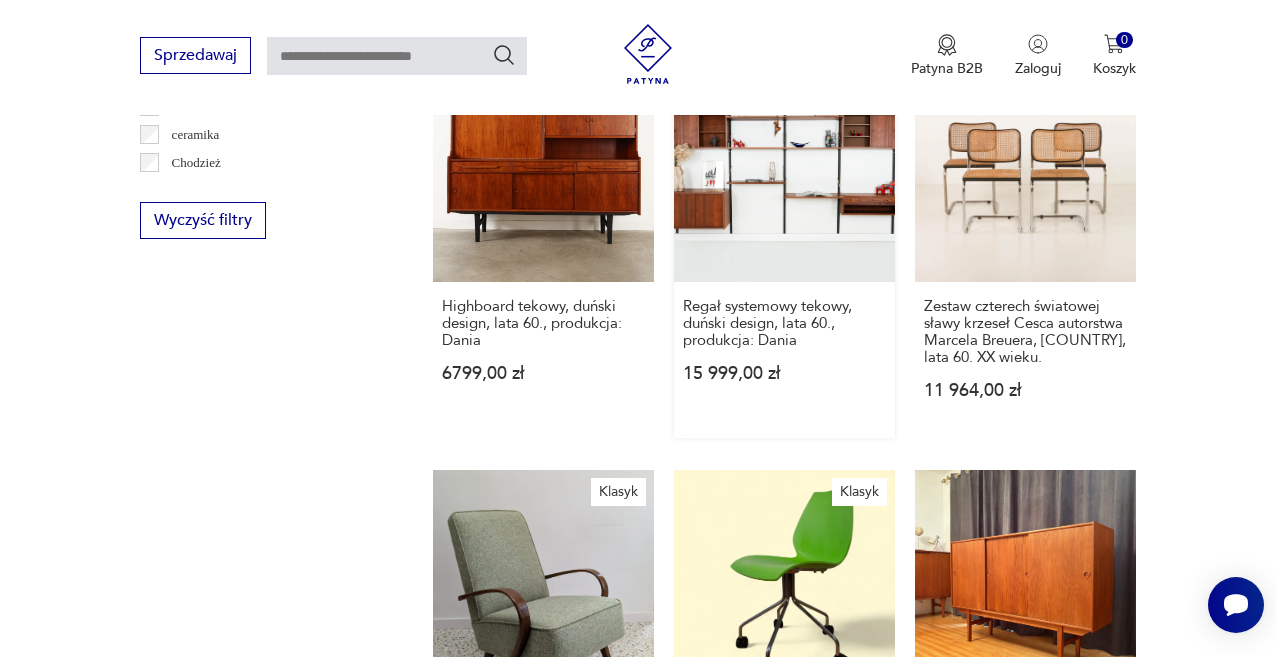 click on "Regał systemowy tekowy, duński design, lata 60., produkcja: Dania 15 999,00 zł" at bounding box center (784, 249) 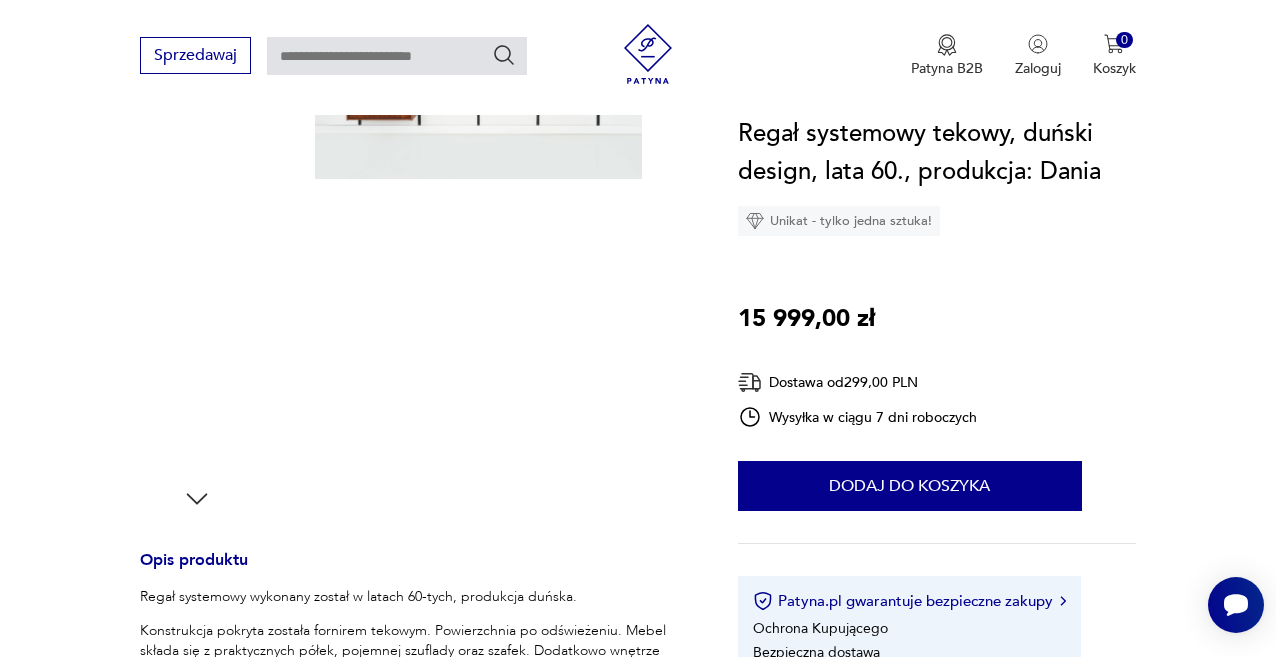 scroll, scrollTop: 397, scrollLeft: 0, axis: vertical 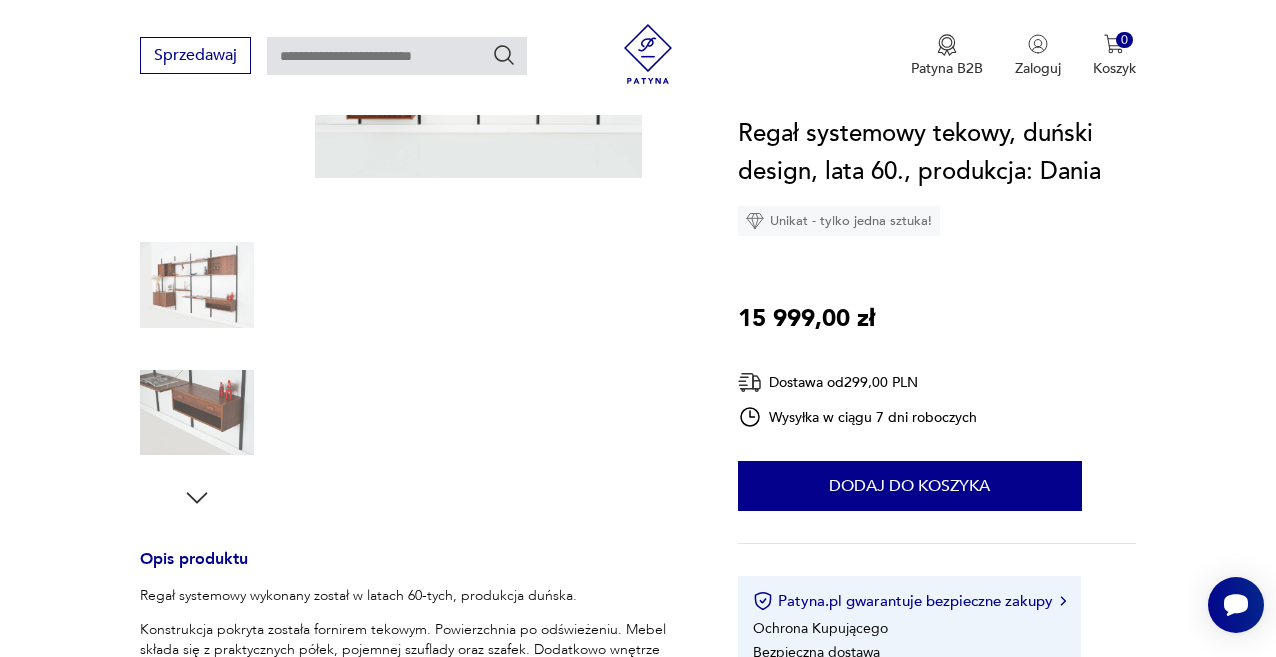 click at bounding box center [197, 285] 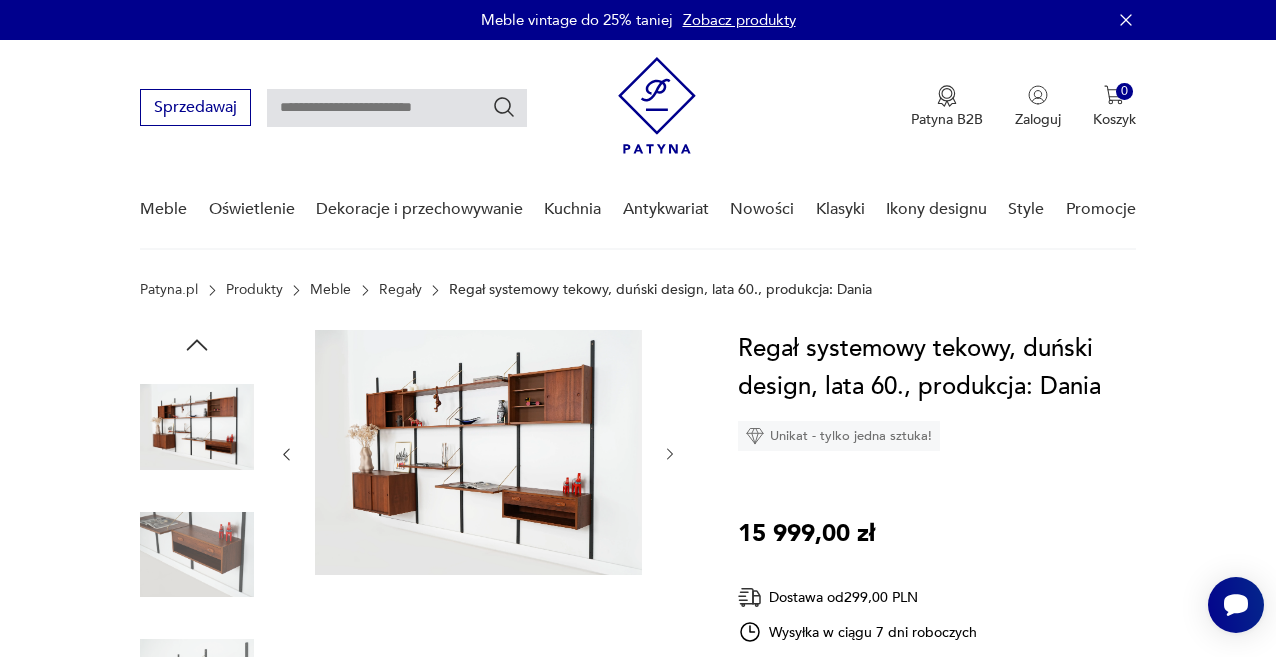 scroll, scrollTop: 0, scrollLeft: 0, axis: both 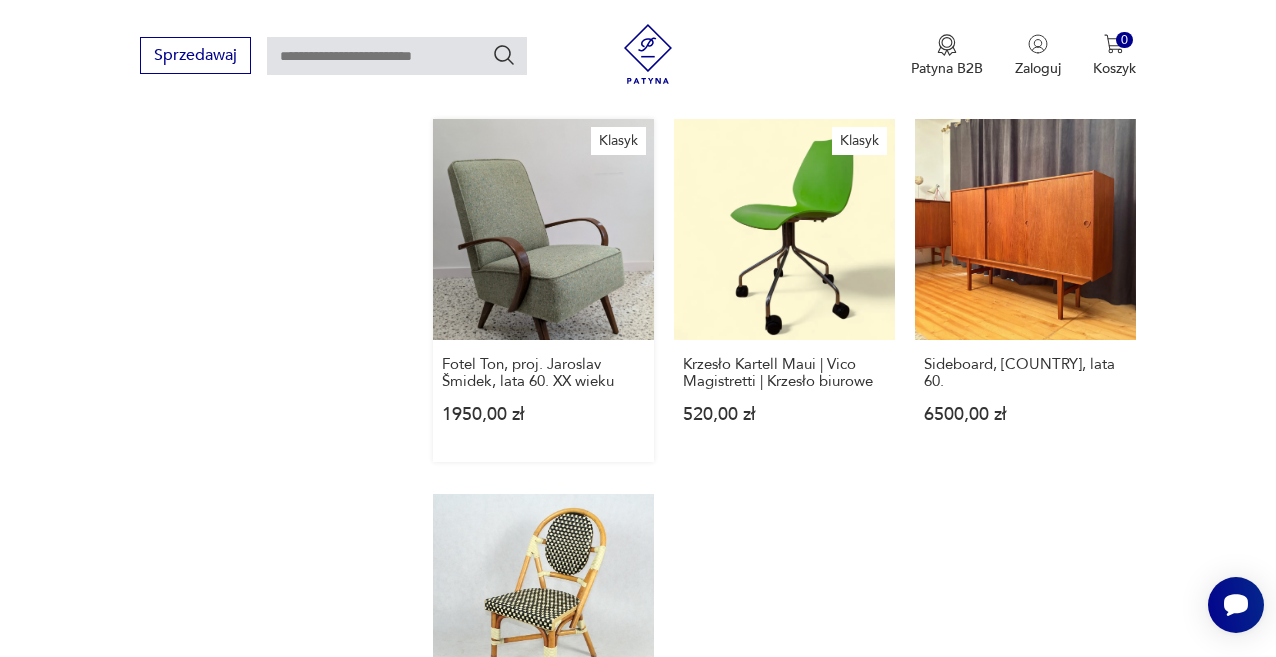 click on "Klasyk Fotel Ton, proj. Jaroslav Šmidek, lata 60. XX wieku 1950,00 zł" at bounding box center (543, 290) 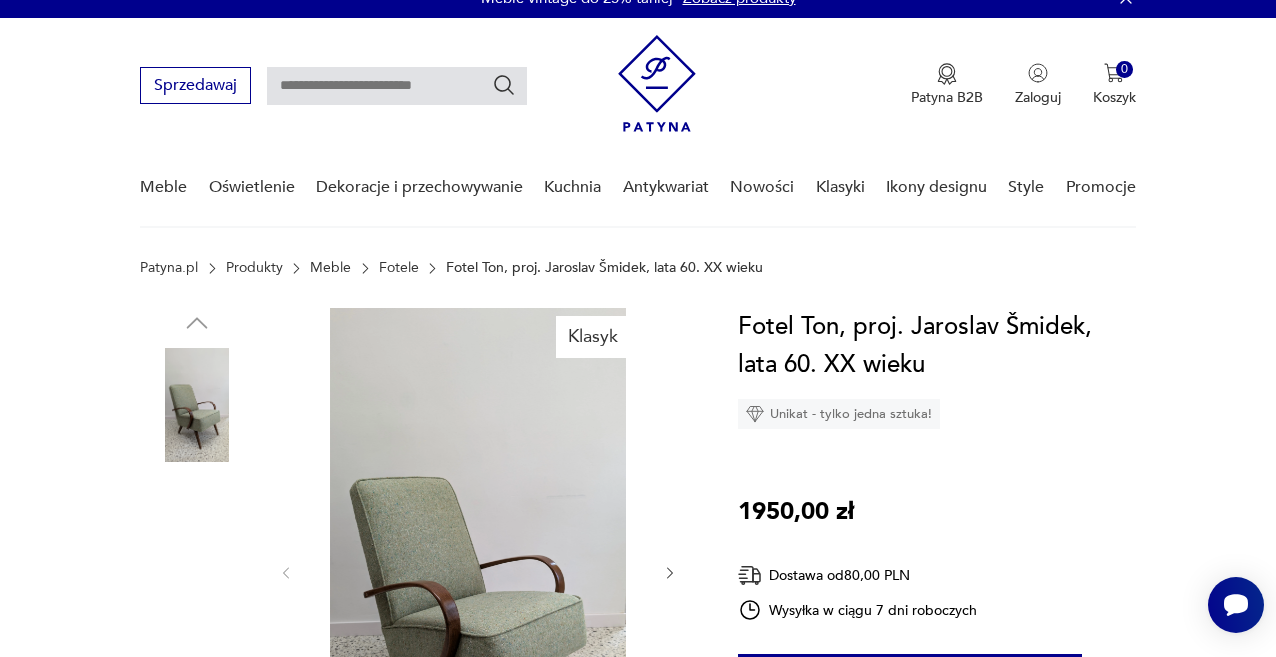 scroll, scrollTop: 285, scrollLeft: 0, axis: vertical 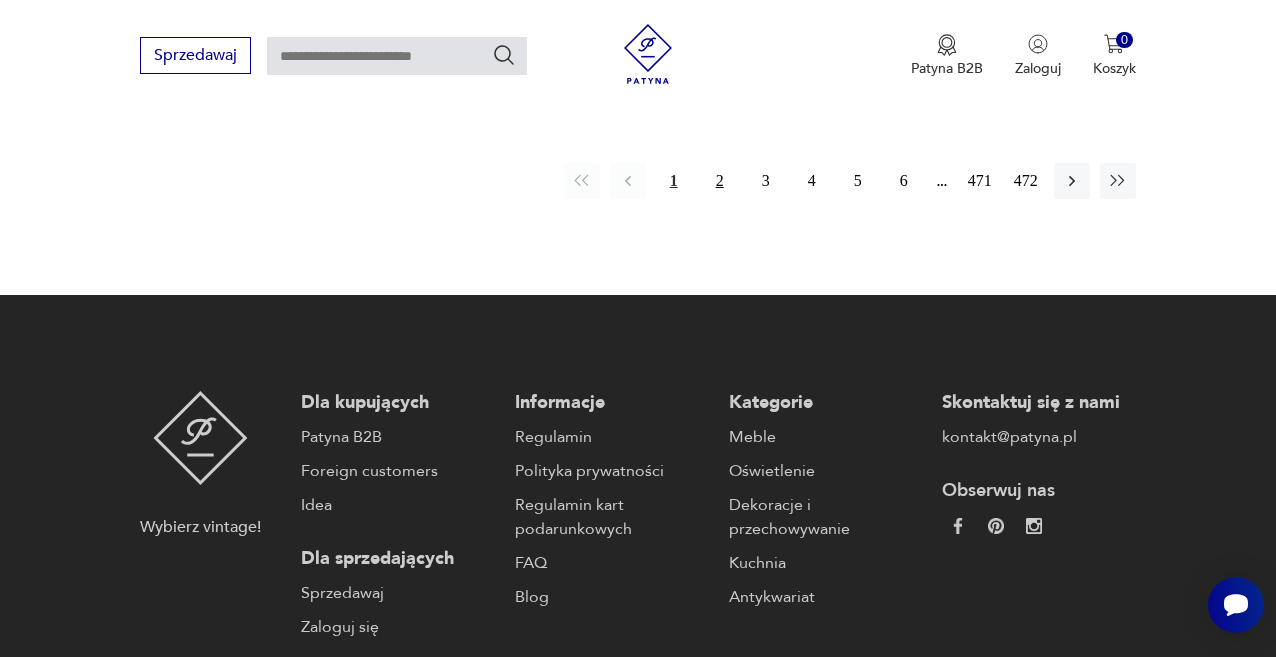 click on "2" at bounding box center [720, 181] 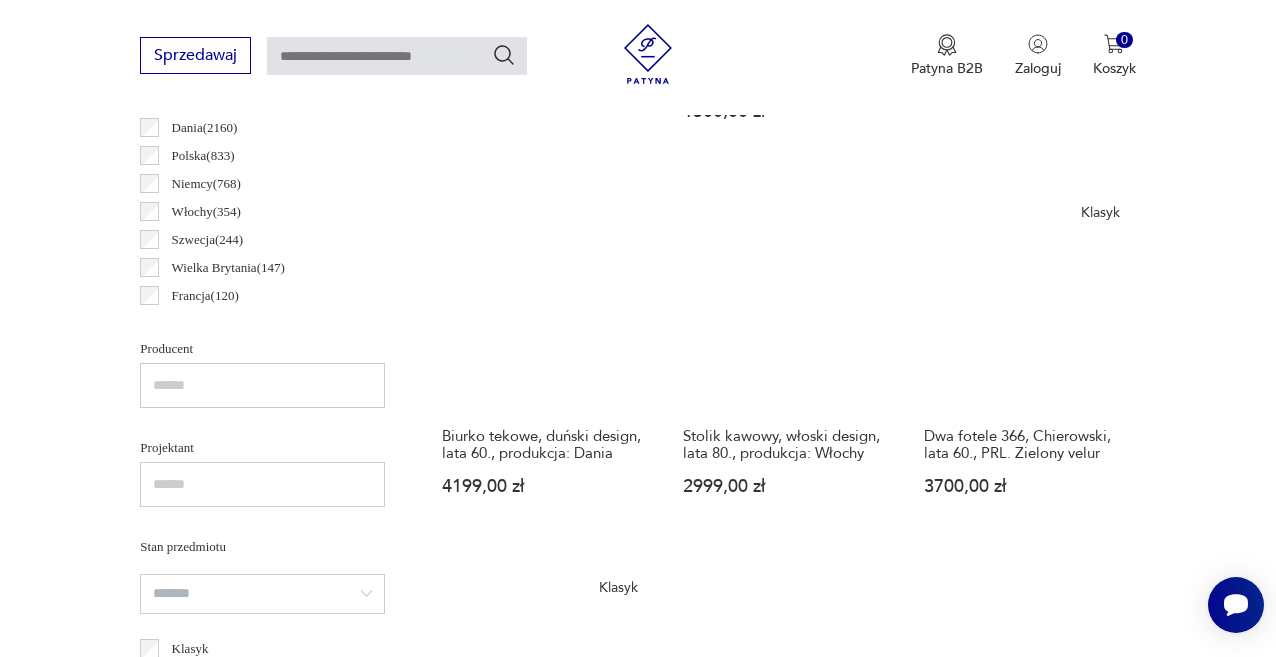scroll, scrollTop: 1110, scrollLeft: 0, axis: vertical 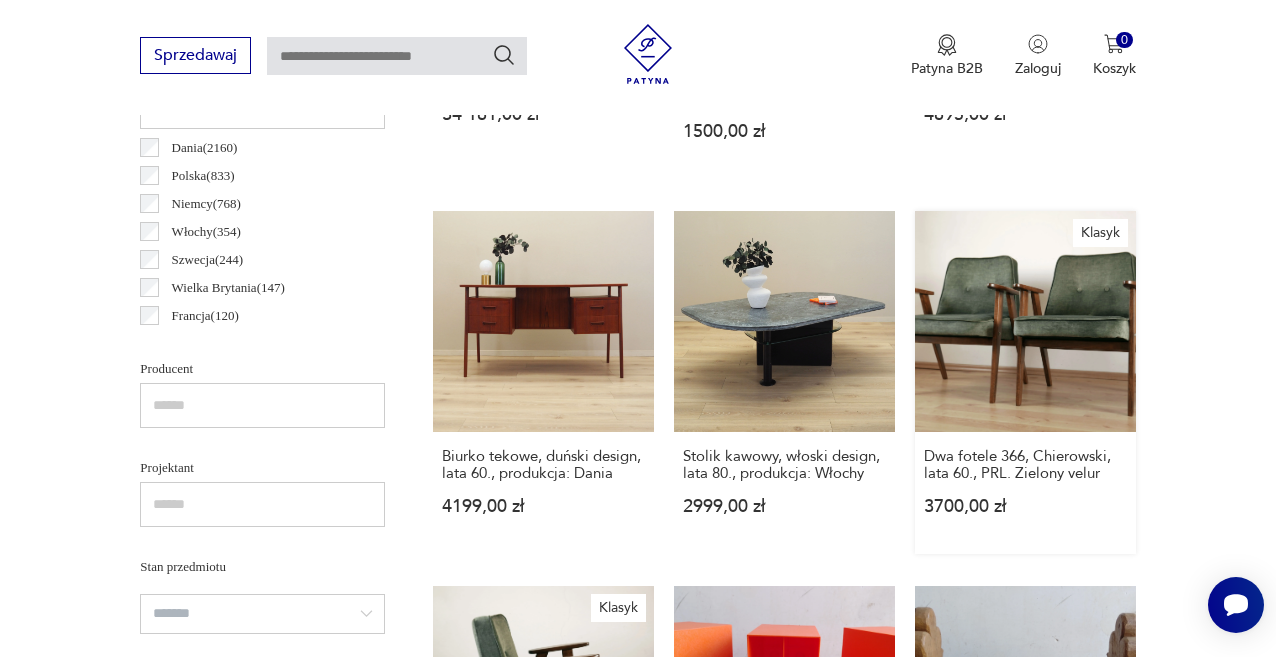 click on "Klasyk Dwa fotele 366, Chierowski, lata 60., PRL. Zielony welur 3700,00 zł" at bounding box center (1025, 382) 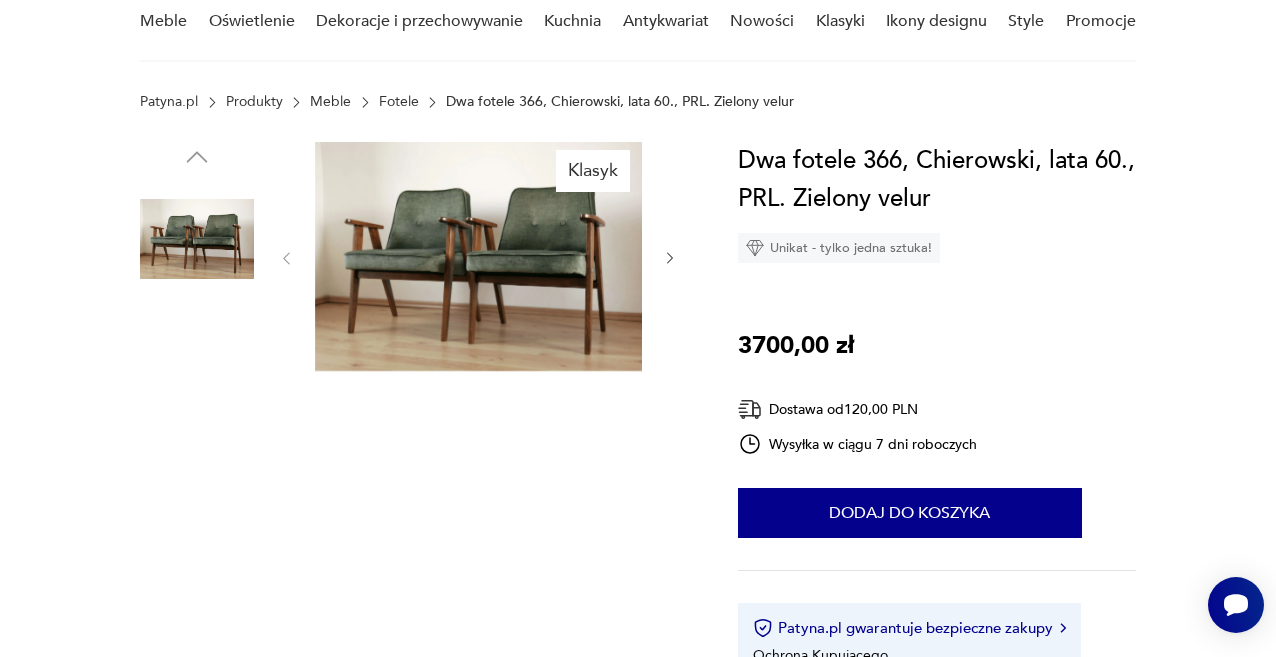 scroll, scrollTop: 166, scrollLeft: 0, axis: vertical 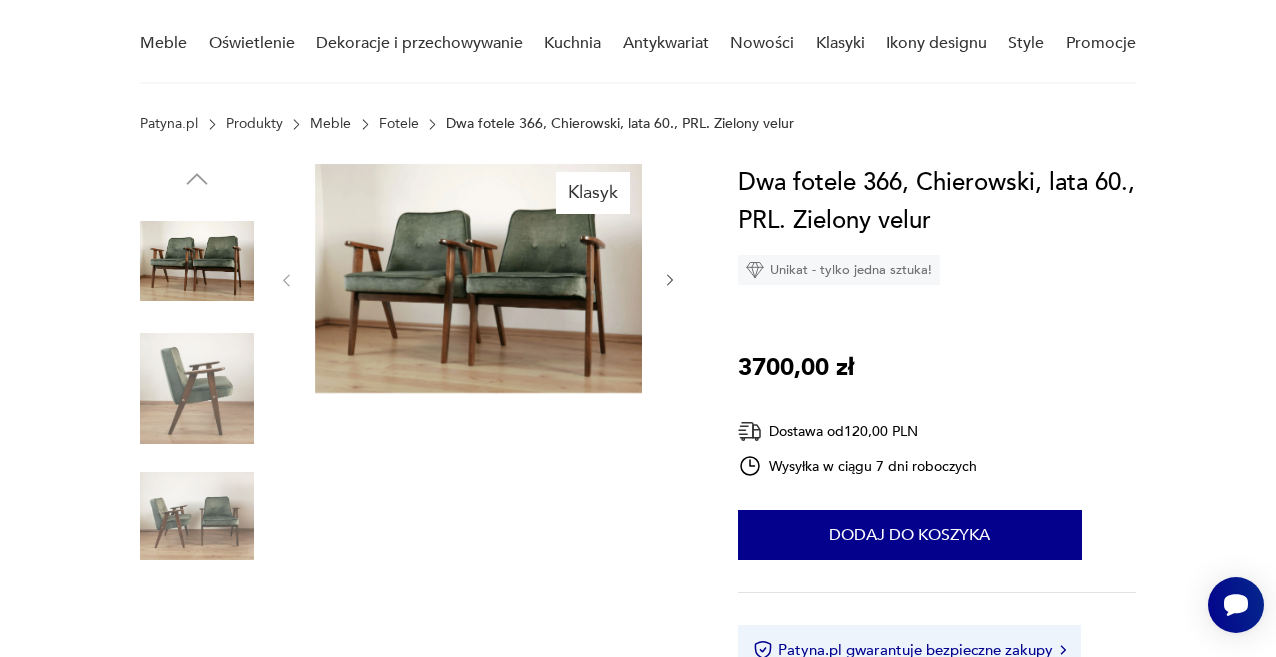 click at bounding box center [478, 278] 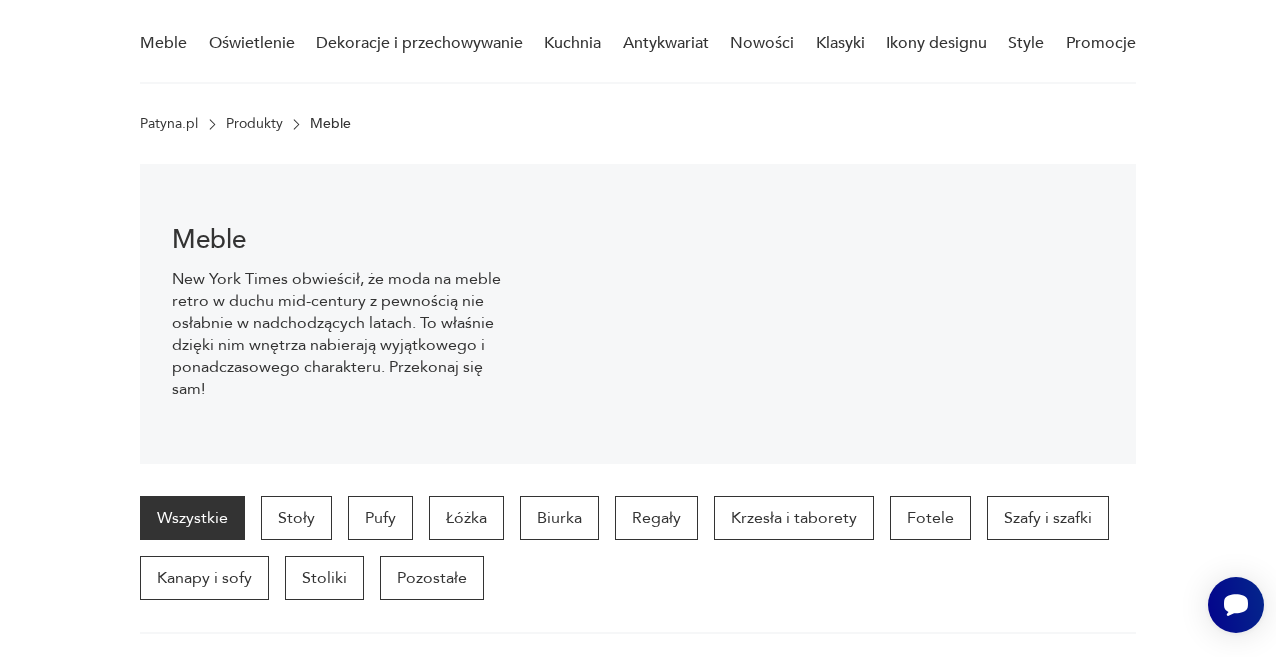 scroll, scrollTop: 1098, scrollLeft: 0, axis: vertical 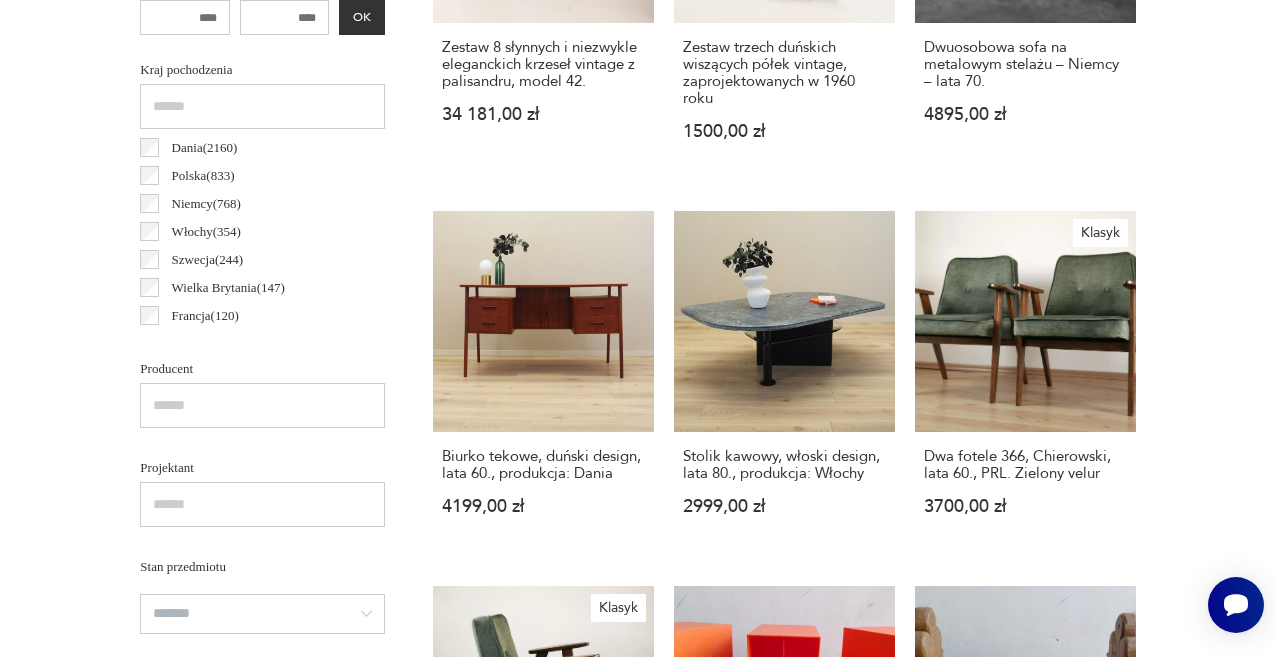 click on "Filtruj produkty Cena MIN MAX OK Promocja Datowanie OK Kraj pochodzenia Dania  ( 2160 ) Polska  ( 833 ) Niemcy  ( 768 ) Włochy  ( 354 ) Szwecja  ( 244 ) Wielka Brytania  ( 147 ) Francja  ( 120 ) Czechy  ( 114 ) Producent Projektant Stan przedmiotu Klasyk Kolor Tag art deco Bauhaus Bavaria black friday Cepelia ceramika Chodzież Ćmielów Wyczyść filtry Znaleziono  7537   produktów Filtruj Sortuj według daty dodania Sortuj według daty dodania Zestaw 8 słynnych i niezwykle eleganckich krzeseł vintage z palisandru, model 42. 34 181,00 zł Zestaw trzech duńskich wiszących półek vintage, zaprojektowanych w 1960 roku 1500,00 zł Dwuosobowa sofa na metalowym stelażu – Niemcy – lata 70. 4895,00 zł Biurko tekowe, duński design, lata 60., produkcja: Dania 4199,00 zł Stolik kawowy, włoski design, lata 80., produkcja: Włochy 2999,00 zł Klasyk Dwa fotele 366, Chierowski, lata 60., PRL. Zielony welur 3700,00 zł Klasyk Fotel 366, Chierowski, lata 60., PRL. Zielony welur 1800,00 zł Klasyk 1 2" at bounding box center [638, 1011] 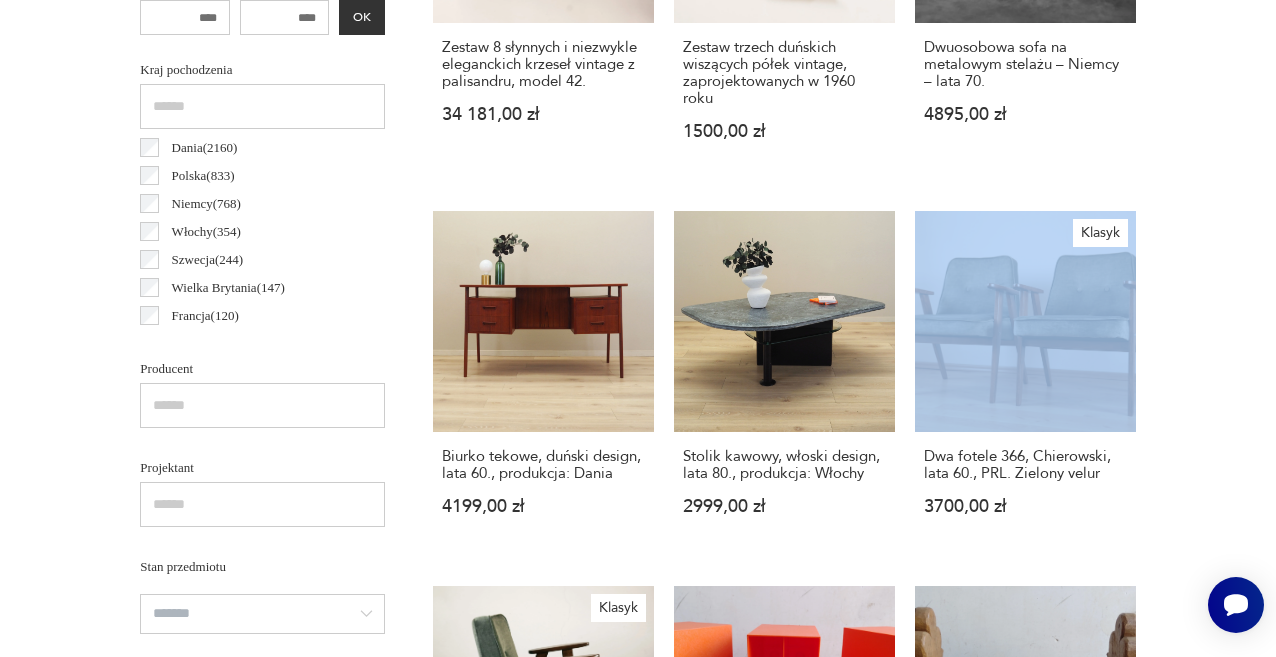 click on "Filtruj produkty Cena MIN MAX OK Promocja Datowanie OK Kraj pochodzenia Dania  ( 2160 ) Polska  ( 833 ) Niemcy  ( 768 ) Włochy  ( 354 ) Szwecja  ( 244 ) Wielka Brytania  ( 147 ) Francja  ( 120 ) Czechy  ( 114 ) Producent Projektant Stan przedmiotu Klasyk Kolor Tag art deco Bauhaus Bavaria black friday Cepelia ceramika Chodzież Ćmielów Wyczyść filtry Znaleziono  7537   produktów Filtruj Sortuj według daty dodania Sortuj według daty dodania Zestaw 8 słynnych i niezwykle eleganckich krzeseł vintage z palisandru, model 42. 34 181,00 zł Zestaw trzech duńskich wiszących półek vintage, zaprojektowanych w 1960 roku 1500,00 zł Dwuosobowa sofa na metalowym stelażu – Niemcy – lata 70. 4895,00 zł Biurko tekowe, duński design, lata 60., produkcja: Dania 4199,00 zł Stolik kawowy, włoski design, lata 80., produkcja: Włochy 2999,00 zł Klasyk Dwa fotele 366, Chierowski, lata 60., PRL. Zielony welur 3700,00 zł Klasyk Fotel 366, Chierowski, lata 60., PRL. Zielony welur 1800,00 zł Klasyk 1 2" at bounding box center (638, 1011) 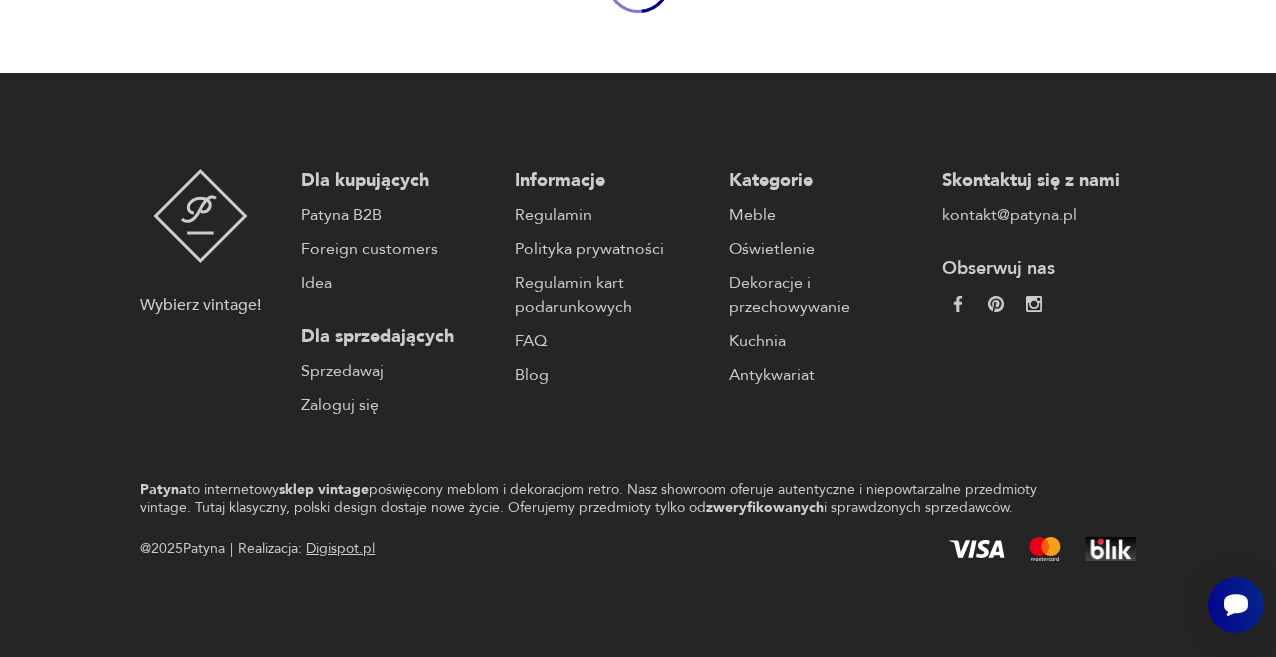 scroll, scrollTop: 394, scrollLeft: 0, axis: vertical 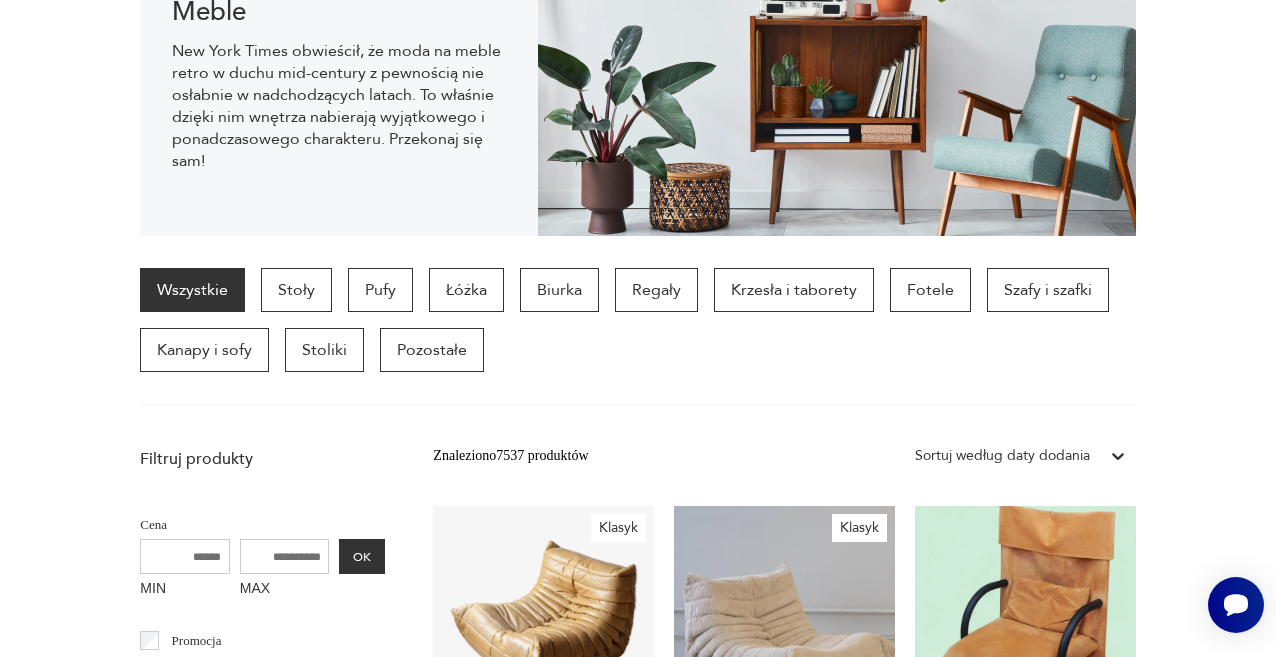 click on "Znaleziono  7537   produktów Filtruj Sortuj według daty dodania Sortuj według daty dodania Klasyk Fotel wypoczynkowy Togo vintage, proj. M. Ducaroy dla Ligne Roset, skóra brązowa camel, [COUNTRY], lata 70. 9000,00 zł Klasyk Fotel wypoczynkowy Togo vintage, proj. M. Ducaroy dla Ligne Roset, sztruks beżowy, [COUNTRY], lata 70. 9000,00 zł Fotel Ligne Roset Zen | Claude Brisson | Ikona postmodernizmu z lat 80. 2150,00 zł Komplet, dwa stoliki ludwikowskie, styl ludwikowski 350,00 zł Stolik kolonialny, palisander, [COUNTRY] 420,00 zł Zestaw duńskich półek z biurkiem w stylu mid century, wykonany z drewna tekowego w stylu Poula Cadoviusa. Lata 70. XX wieku. 5340,00 zł Stół rozkładany dębowy, włoski design, lata 80., produkcja: [COUNTRY] 5799,00 zł Highboard tekowy, duński design, lata 60., produkcja: Dania 6999,00 zł Szafka palisandrowa, duński design, lata 70., produkcja: Dania 1599,00 zł Highboard tekowy, duński design, lata 60., produkcja: Dania 6799,00 zł 15 999,00 zł Klasyk Klasyk" at bounding box center (784, 1701) 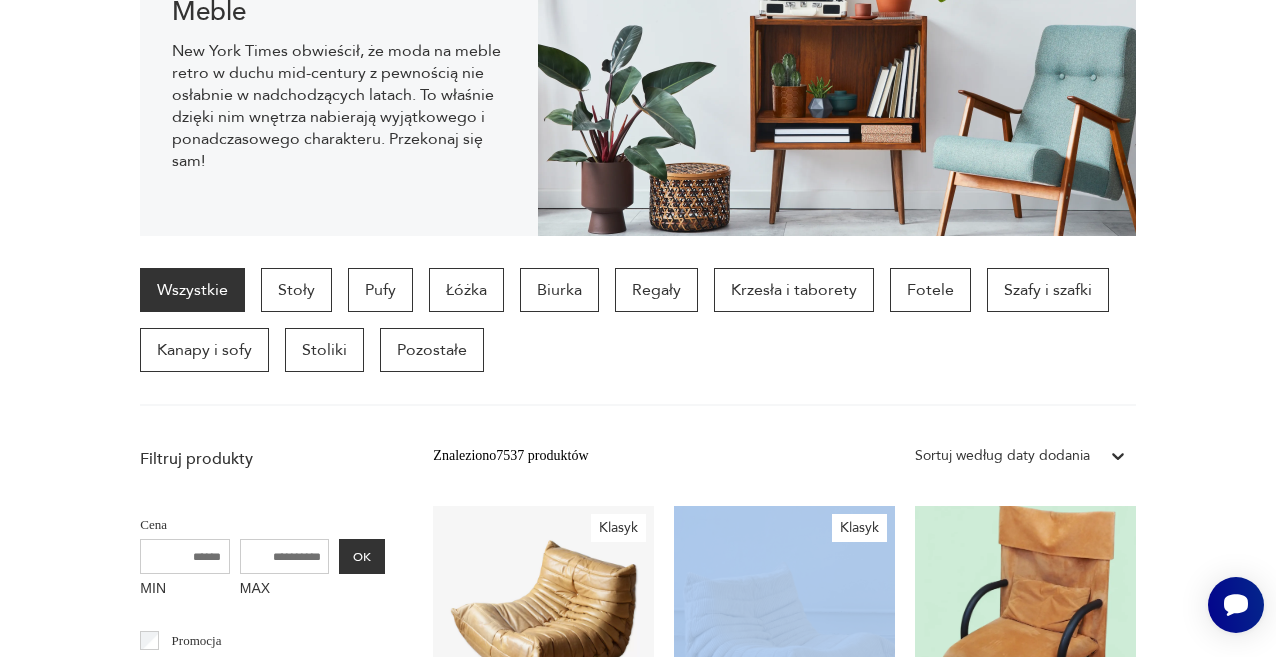 click on "Znaleziono  7537   produktów Filtruj Sortuj według daty dodania Sortuj według daty dodania Klasyk Fotel wypoczynkowy Togo vintage, proj. M. Ducaroy dla Ligne Roset, skóra brązowa camel, [COUNTRY], lata 70. 9000,00 zł Klasyk Fotel wypoczynkowy Togo vintage, proj. M. Ducaroy dla Ligne Roset, sztruks beżowy, [COUNTRY], lata 70. 9000,00 zł Fotel Ligne Roset Zen | Claude Brisson | Ikona postmodernizmu z lat 80. 2150,00 zł Komplet, dwa stoliki ludwikowskie, styl ludwikowski 350,00 zł Stolik kolonialny, palisander, [COUNTRY] 420,00 zł Zestaw duńskich półek z biurkiem w stylu mid century, wykonany z drewna tekowego w stylu Poula Cadoviusa. Lata 70. XX wieku. 5340,00 zł Stół rozkładany dębowy, włoski design, lata 80., produkcja: [COUNTRY] 5799,00 zł Highboard tekowy, duński design, lata 60., produkcja: Dania 6999,00 zł Szafka palisandrowa, duński design, lata 70., produkcja: Dania 1599,00 zł Highboard tekowy, duński design, lata 60., produkcja: Dania 6799,00 zł 15 999,00 zł Klasyk Klasyk" at bounding box center (784, 1701) 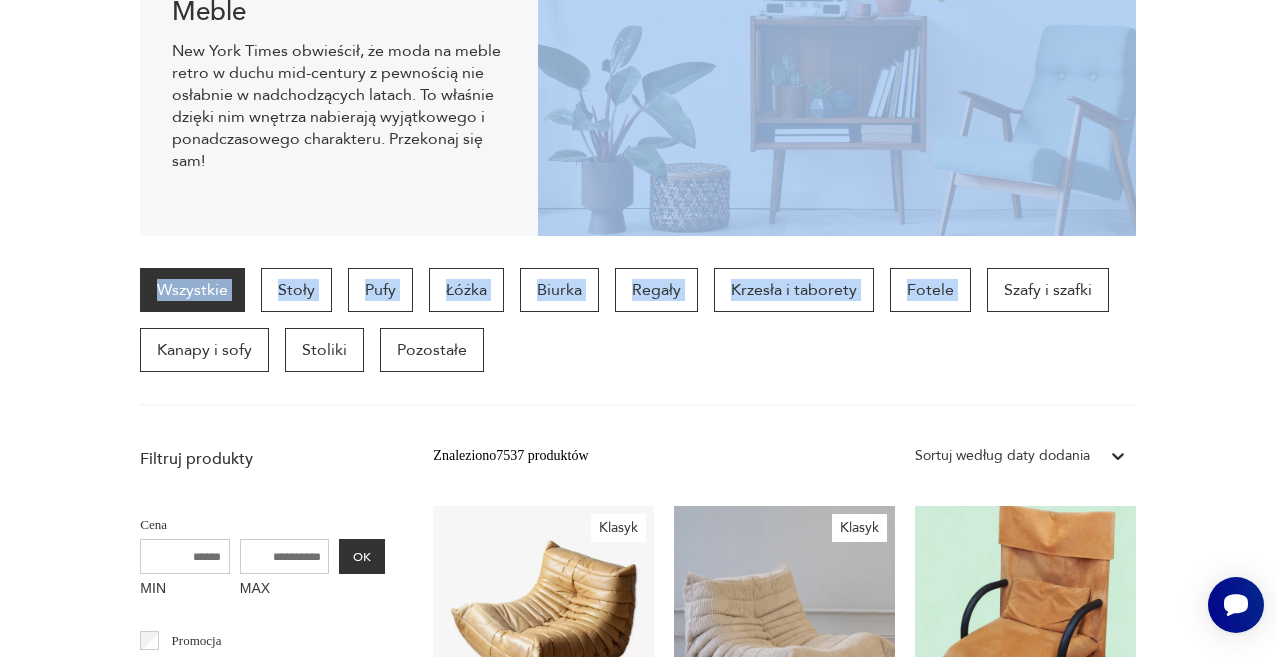 drag, startPoint x: 1236, startPoint y: 271, endPoint x: 1292, endPoint y: -108, distance: 383.11487 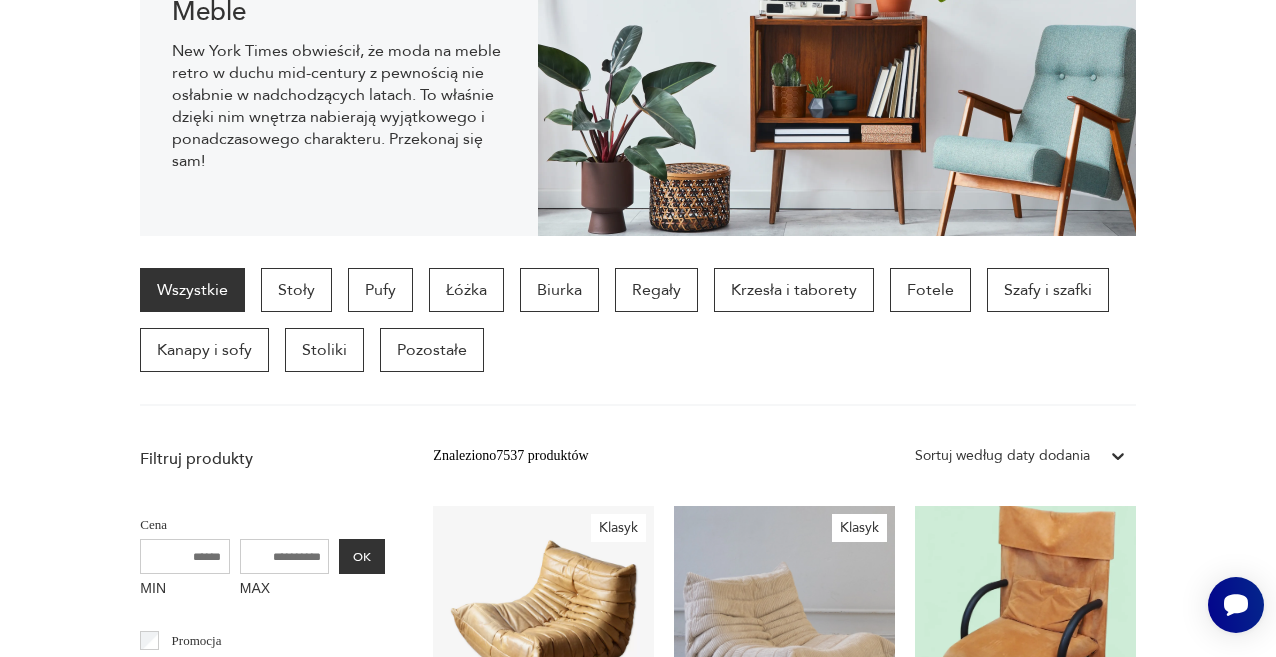 click on "Meble New York Times obwieścił, że moda na meble retro w duchu mid-century z pewnością nie osłabnie w nadchodzących latach. To właśnie dzięki nim wnętrza nabierają wyjątkowego i ponadczasowego charakteru. Przekonaj się sam!" at bounding box center [638, 86] 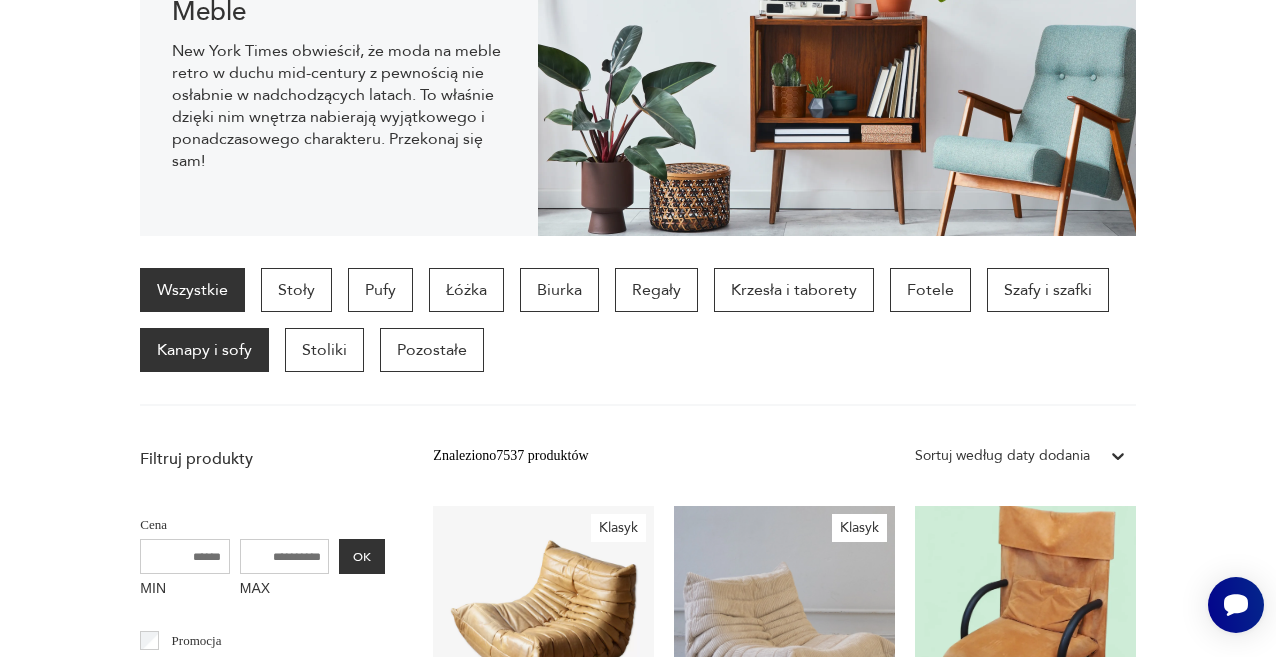 click on "Kanapy i sofy" at bounding box center [204, 350] 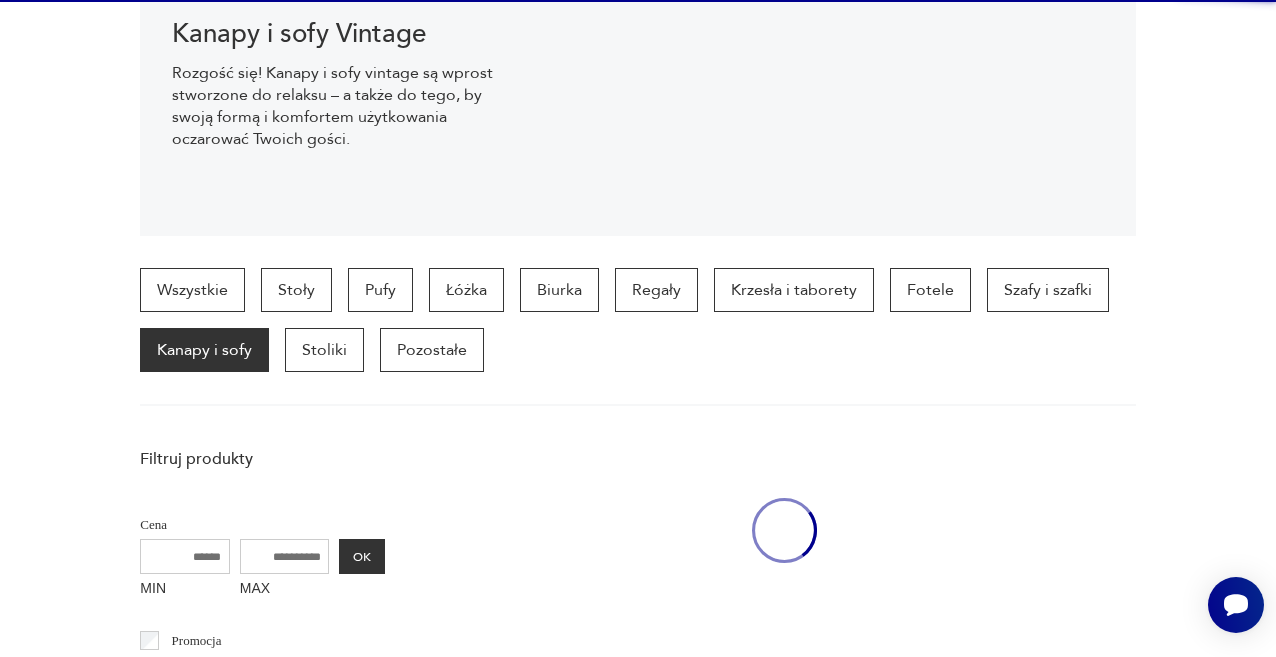 scroll, scrollTop: 532, scrollLeft: 0, axis: vertical 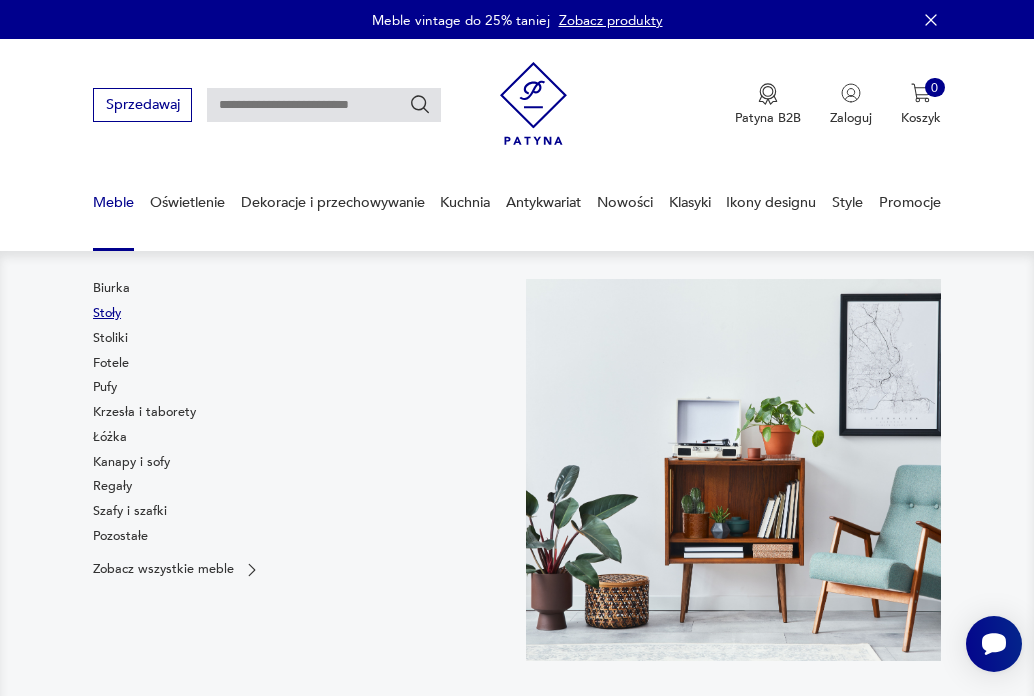 click on "Stoły" at bounding box center [107, 313] 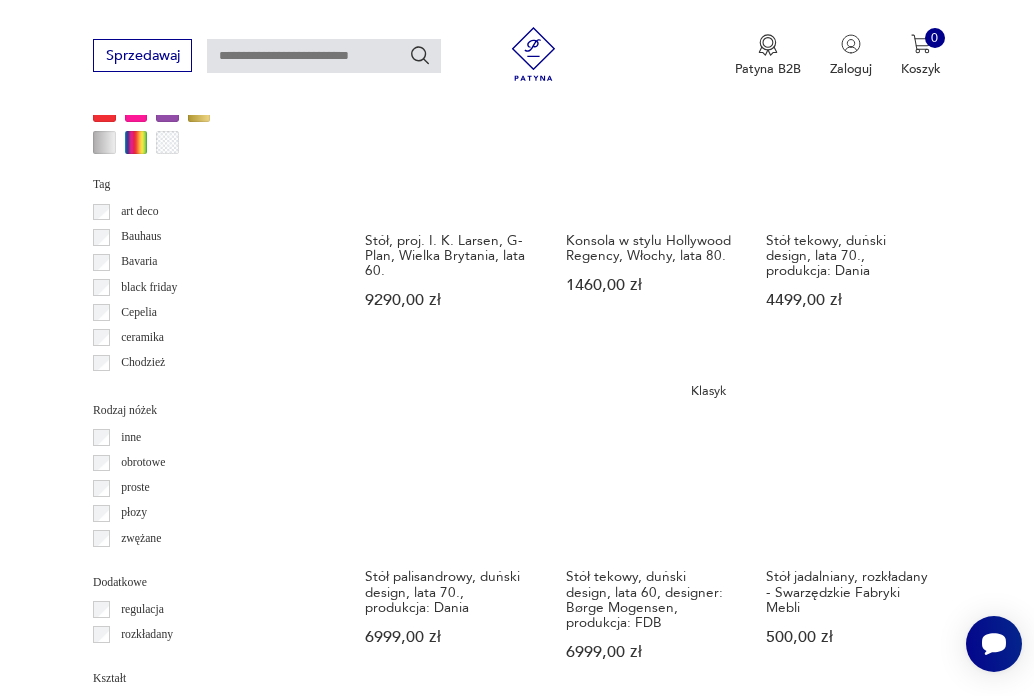 scroll, scrollTop: 1806, scrollLeft: 0, axis: vertical 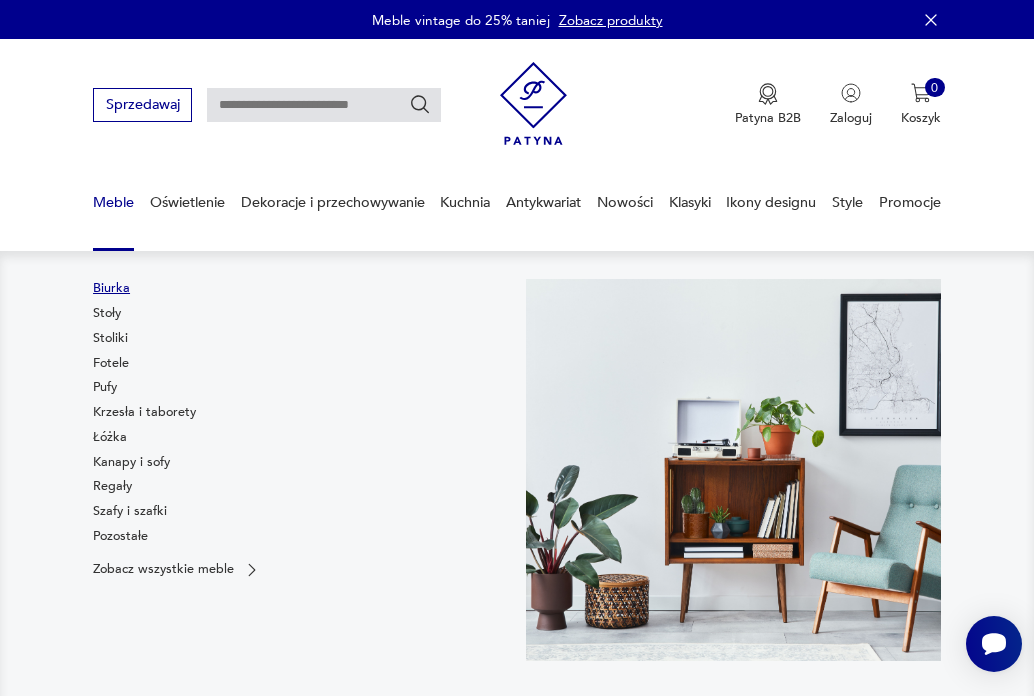 click on "Biurka" at bounding box center [111, 288] 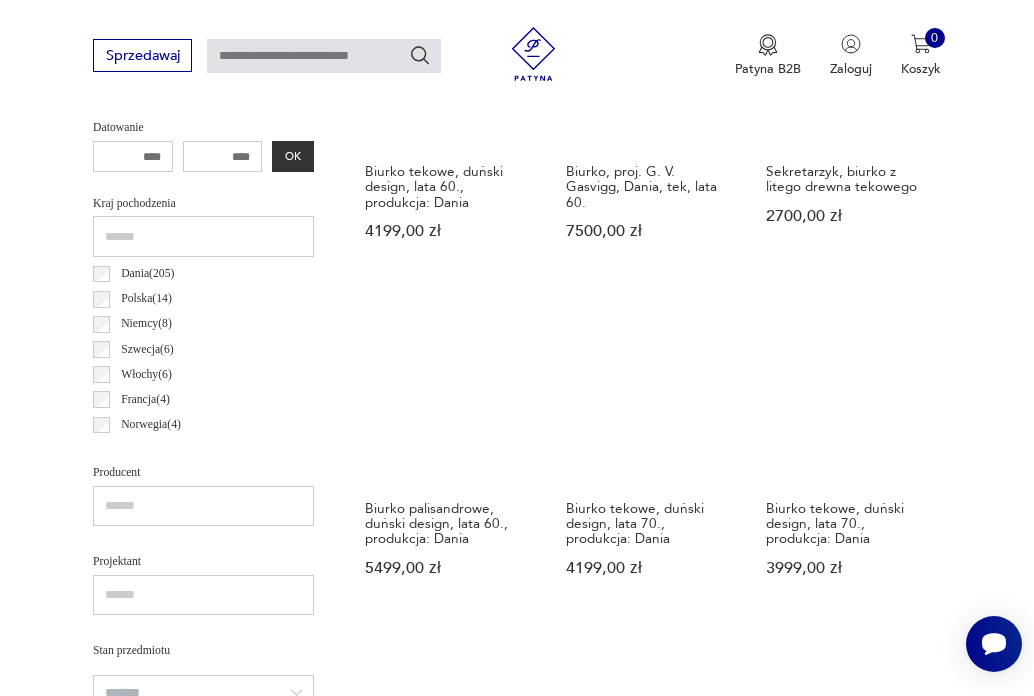 scroll, scrollTop: 892, scrollLeft: 0, axis: vertical 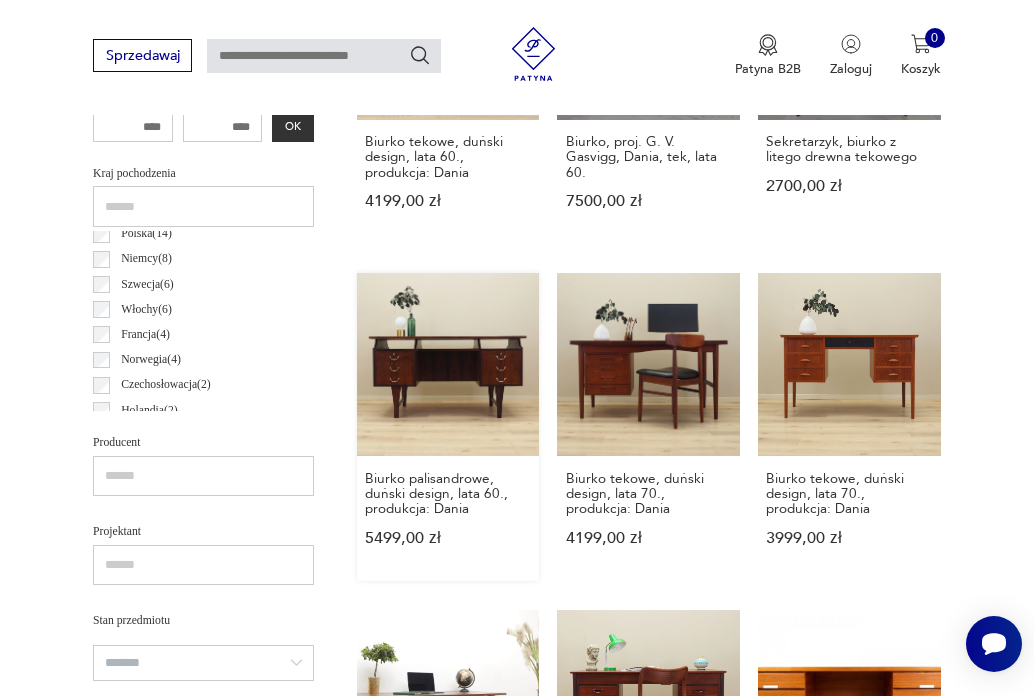 click on "Biurko palisandrowe, duński design, lata 60., produkcja: Dania 5499,00 zł" at bounding box center [448, 427] 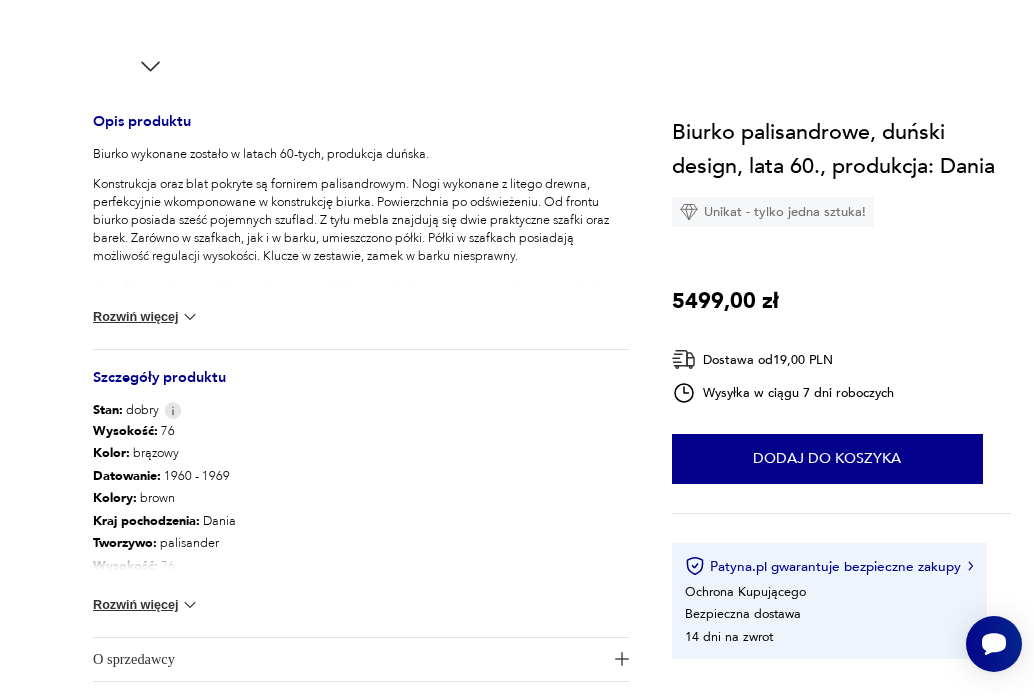 scroll, scrollTop: 0, scrollLeft: 0, axis: both 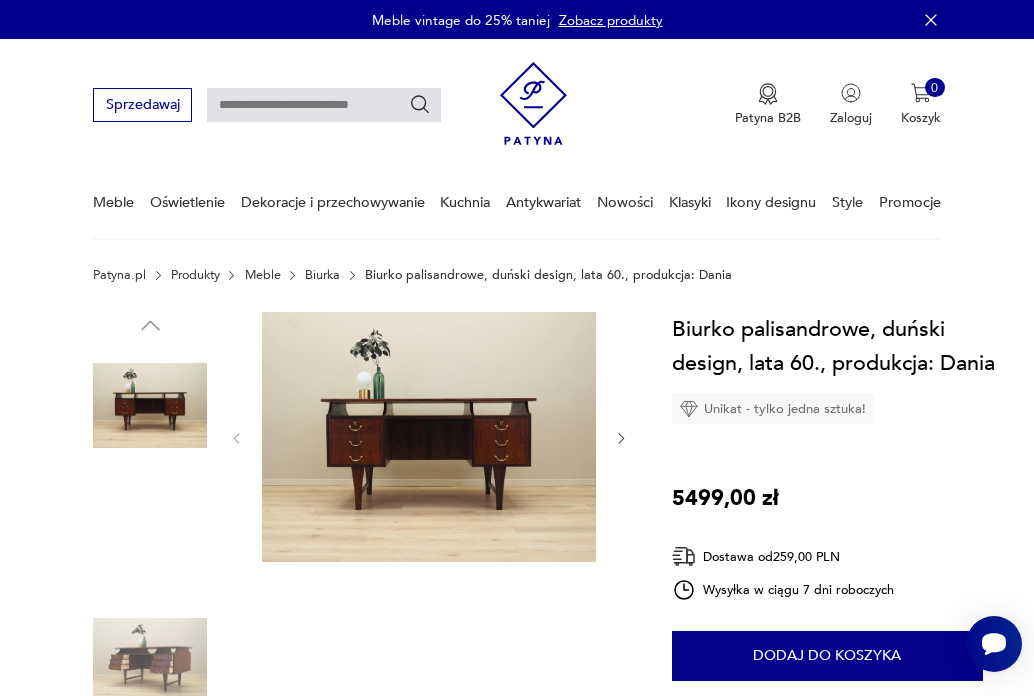 click at bounding box center [429, 437] 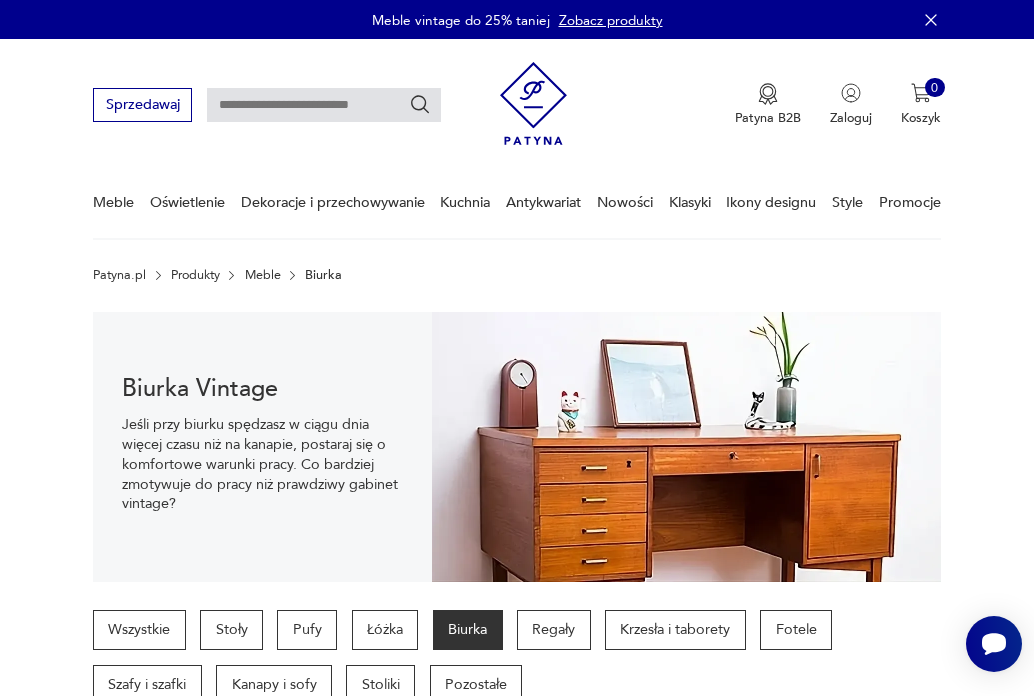 scroll, scrollTop: 892, scrollLeft: 0, axis: vertical 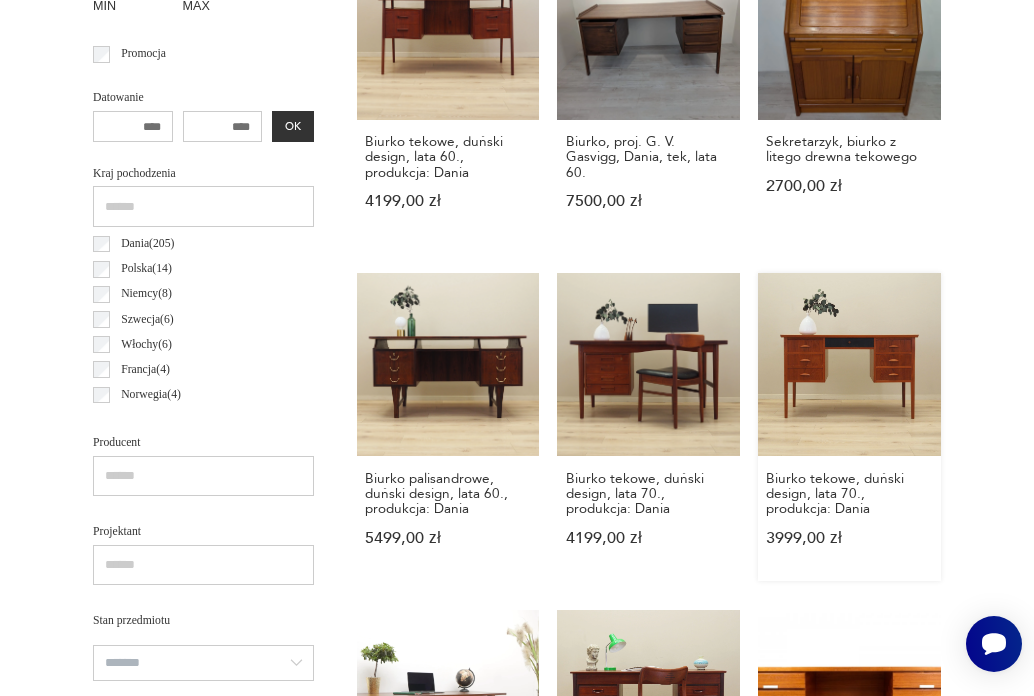 click on "Biurko tekowe, duński design, lata 70., produkcja: Dania 3999,00 zł" at bounding box center (849, 427) 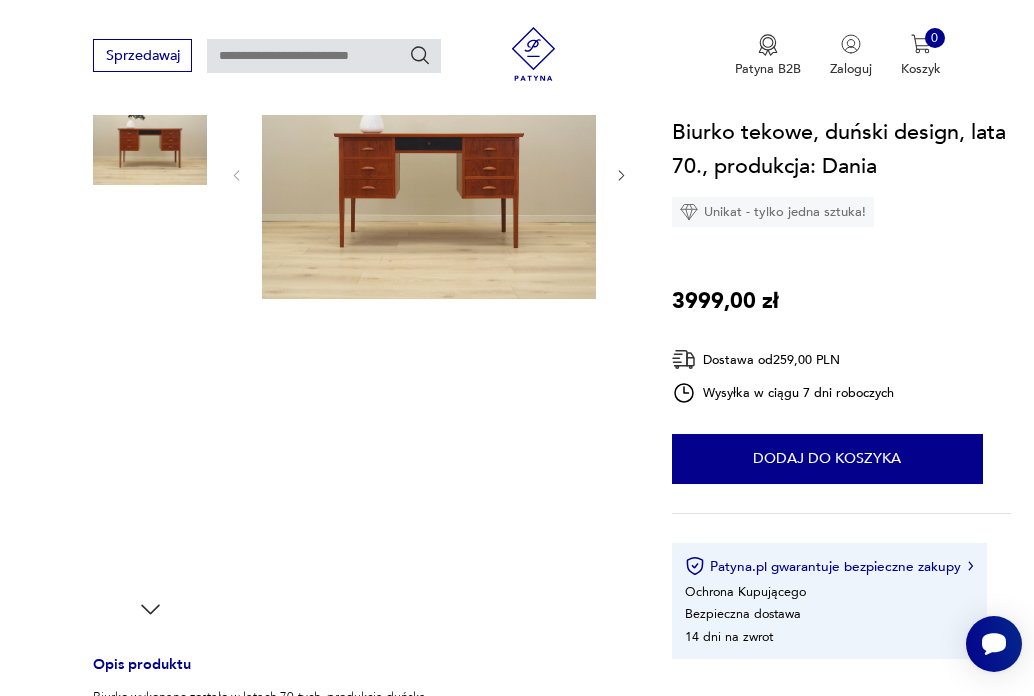 click at bounding box center [429, 174] 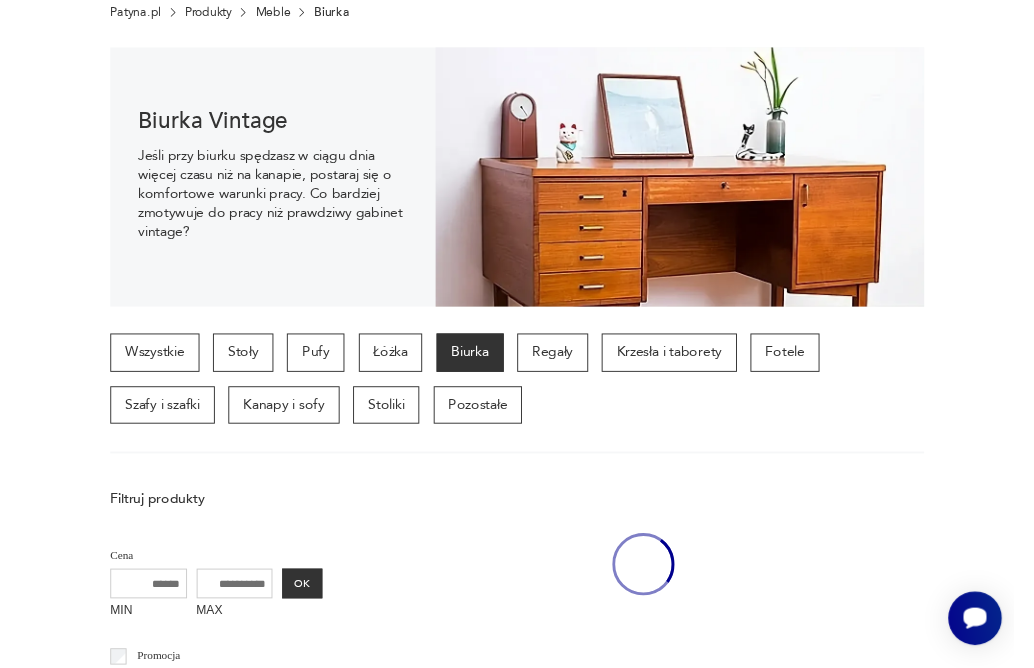 scroll, scrollTop: 892, scrollLeft: 0, axis: vertical 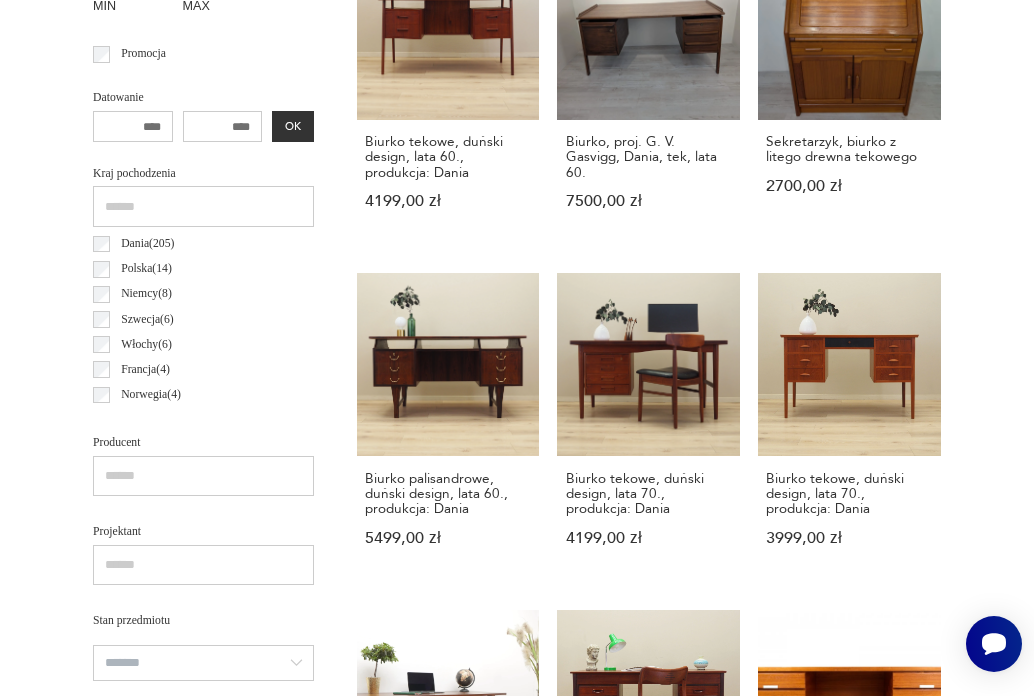 drag, startPoint x: 988, startPoint y: 404, endPoint x: 988, endPoint y: 7, distance: 397 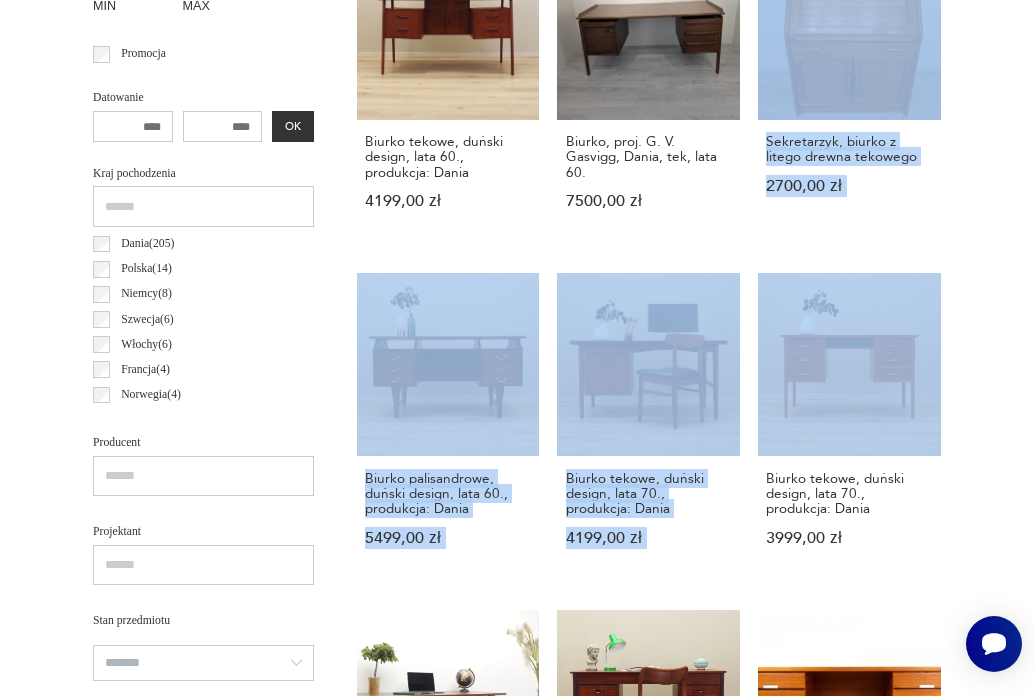 click on "Filtruj produkty Cena MIN MAX OK Promocja Datowanie OK Kraj pochodzenia Dania  ( 205 ) Polska  ( 14 ) Niemcy  ( 8 ) Szwecja  ( 6 ) Włochy  ( 6 ) Francja  ( 4 ) Norwegia  ( 4 ) Czechosłowacja  ( 2 ) Producent Projektant Stan przedmiotu Klasyk Kolor Tag art deco Bauhaus Bavaria black friday Cepelia ceramika Chodzież Ćmielów Tworzywo chrom drewno inne jesion metal palisander sklejka szkło teak Wyczyść filtry Znaleziono  310   produktów Filtruj Sortuj według daty dodania Sortuj według daty dodania Biurko tekowe, duński design, lata 60., produkcja: Dania 4199,00 zł Biurko, proj. G. V. Gasvigg, Dania, tek, lata 60. 7500,00 zł Sekretarzyk, biurko z litego drewna tekowego 2700,00 zł Biurko palisandrowe, duński design, lata 60., produkcja: Dania 5499,00 zł Biurko tekowe, duński design, lata 70., produkcja: Dania 4199,00 zł Biurko tekowe, duński design, lata 70., produkcja: Dania 3999,00 zł Zabytkowe biurko PRL. Po profesjonalnej renowacji. 6120,00 zł 3999,00 zł 12 000,00 zł 1 2 3 4 5" at bounding box center [517, 983] 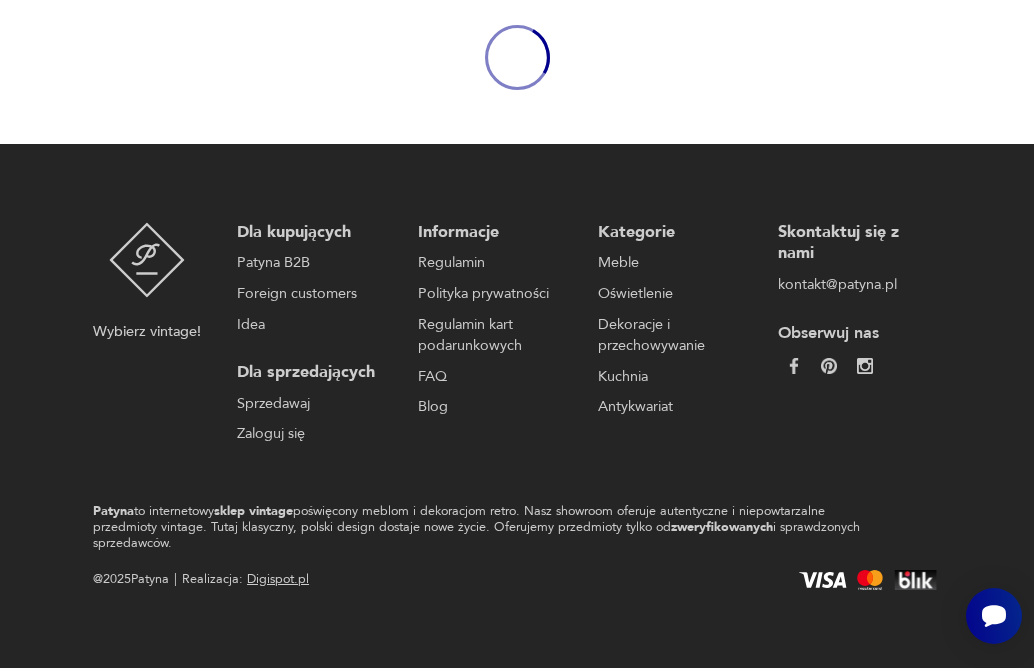 scroll, scrollTop: 0, scrollLeft: 0, axis: both 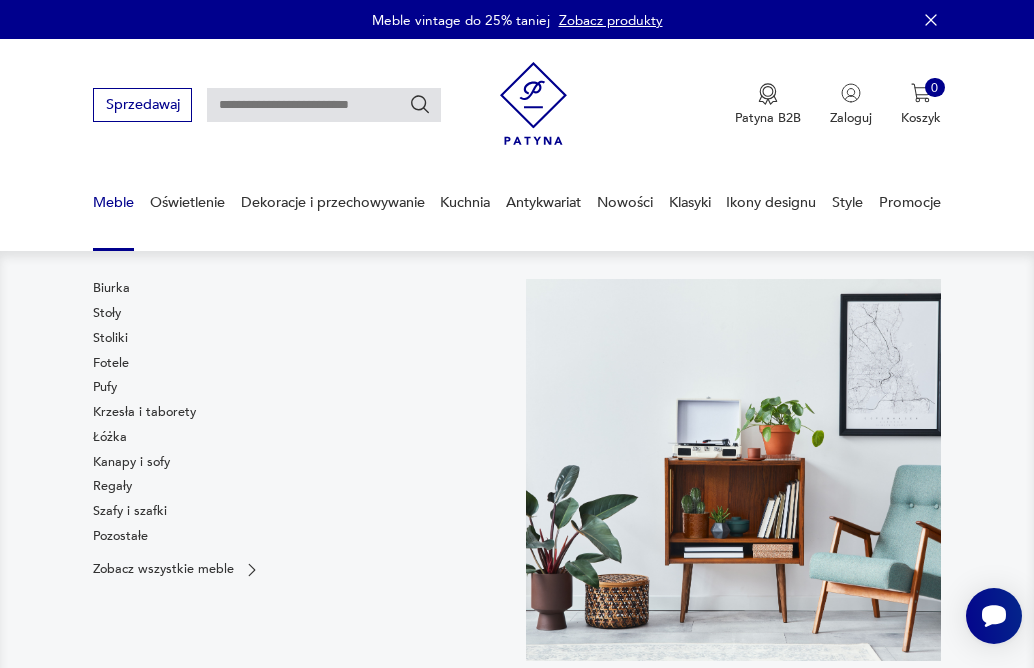 click on "Meble" at bounding box center [113, 202] 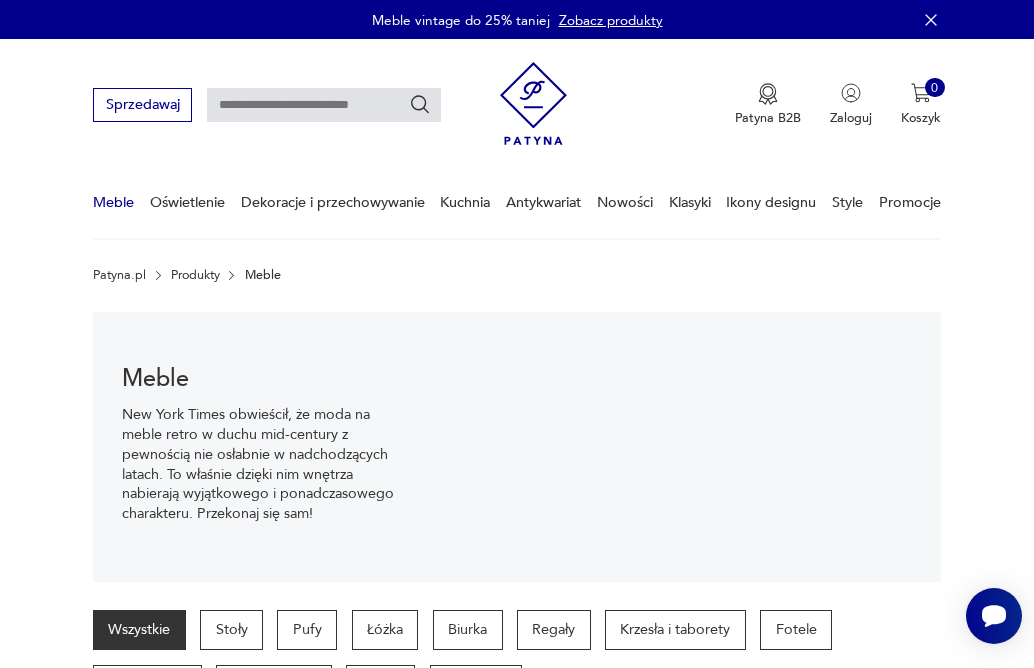 scroll, scrollTop: 162, scrollLeft: 0, axis: vertical 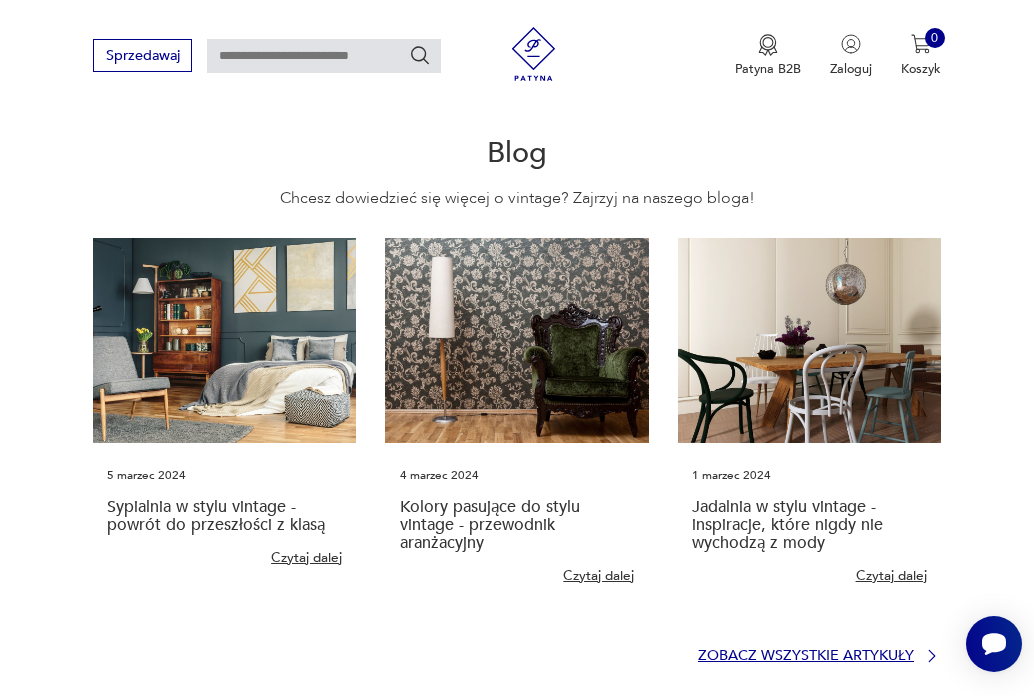 click on "Zobacz wszystkie artykuły" at bounding box center [806, 656] 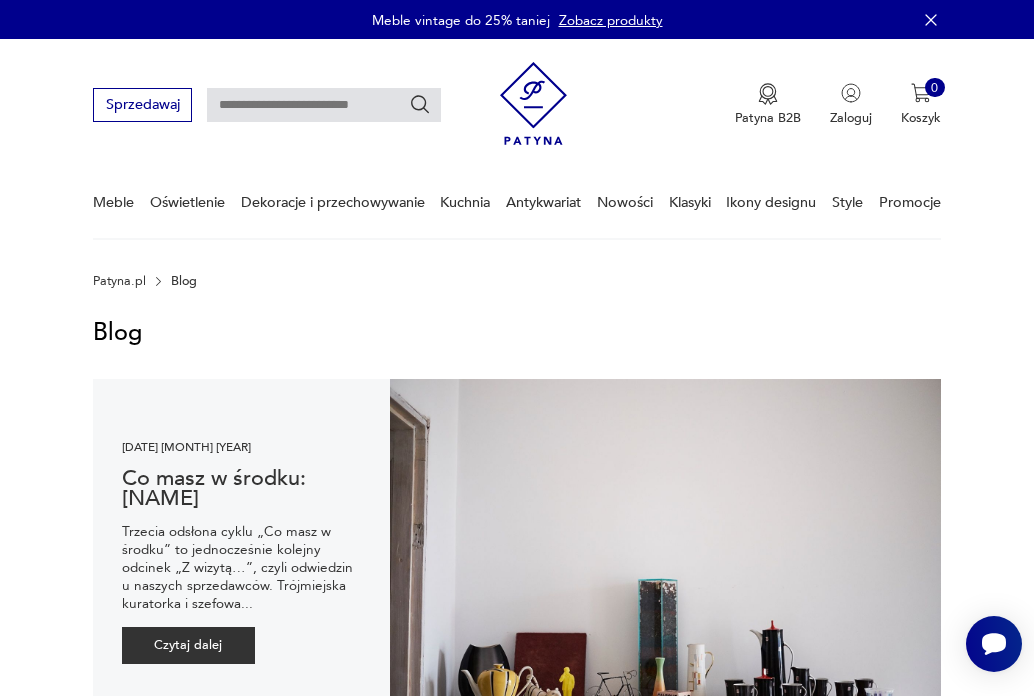 scroll, scrollTop: 0, scrollLeft: 0, axis: both 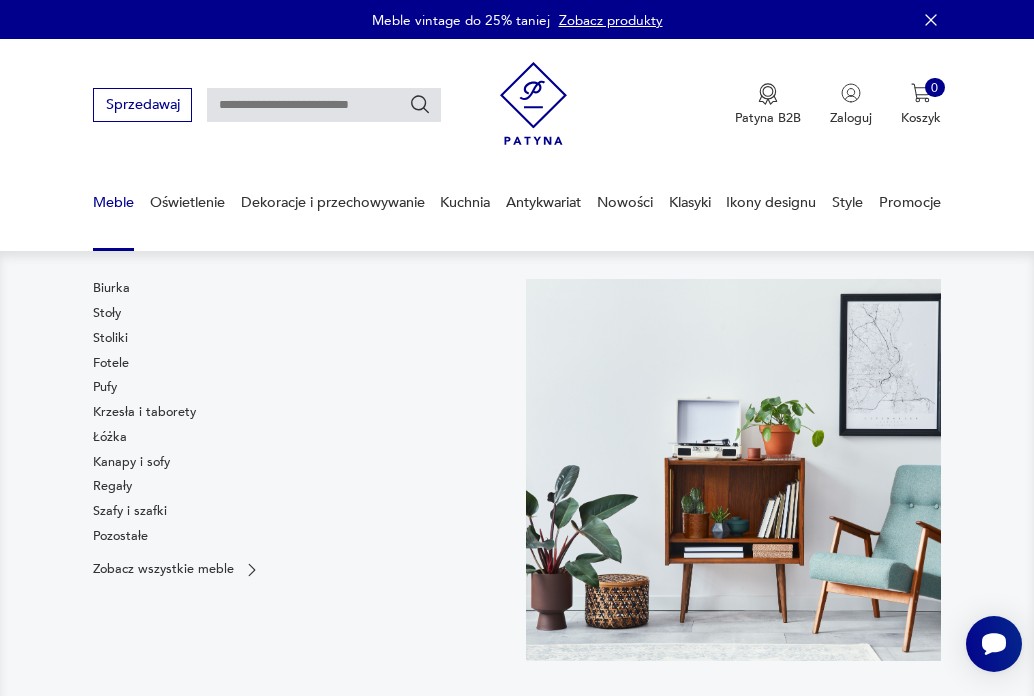 click on "Meble" at bounding box center [113, 202] 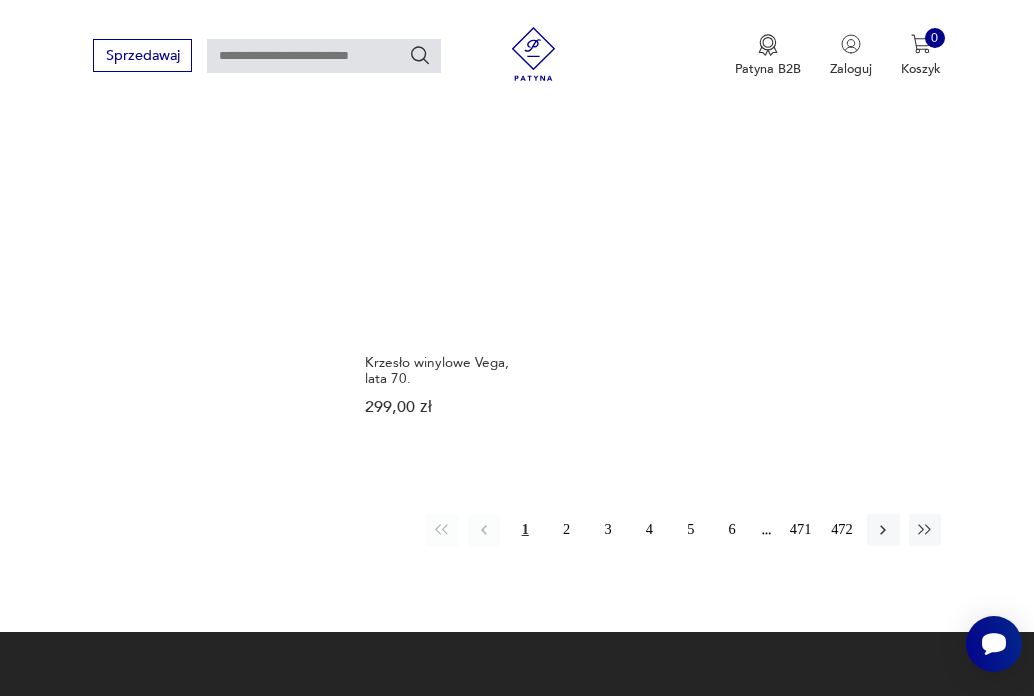 scroll, scrollTop: 2484, scrollLeft: 0, axis: vertical 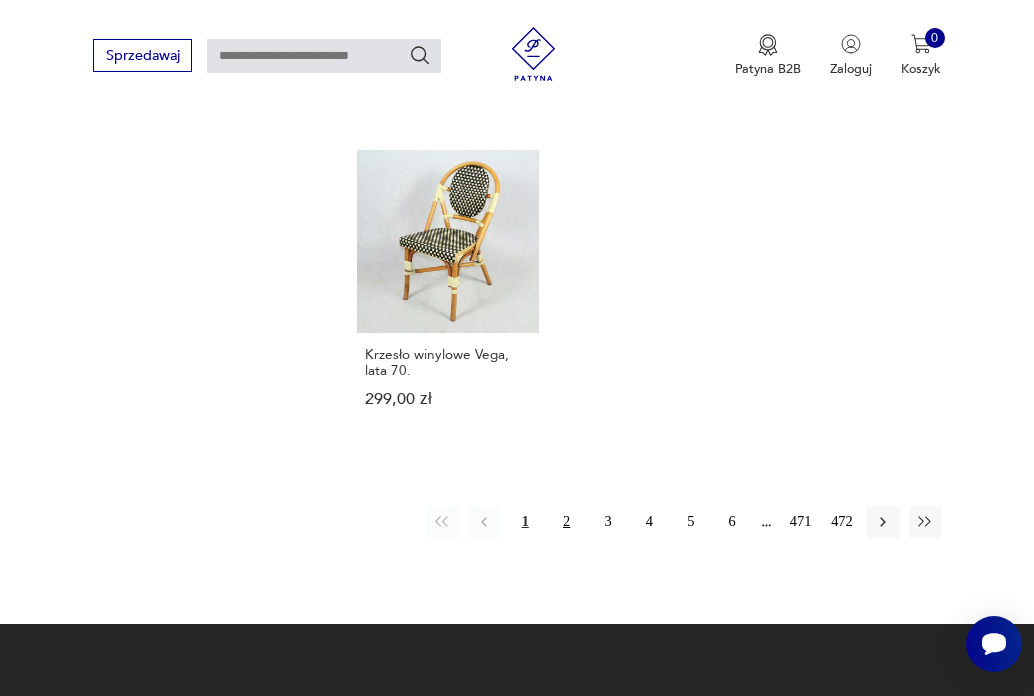 click on "2" at bounding box center [566, 522] 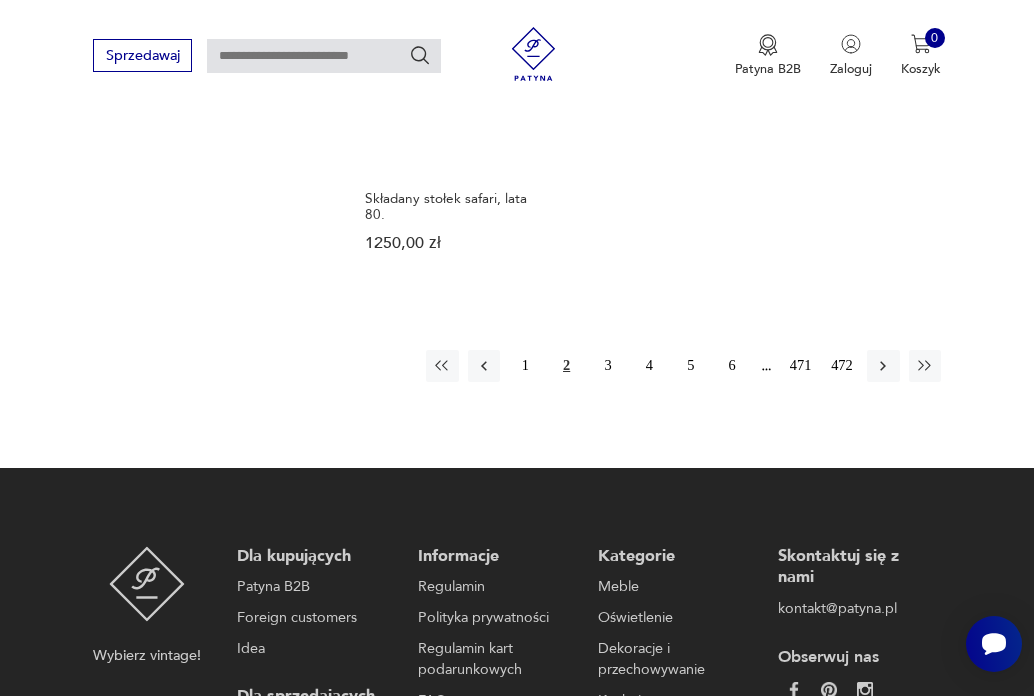 scroll, scrollTop: 2542, scrollLeft: 0, axis: vertical 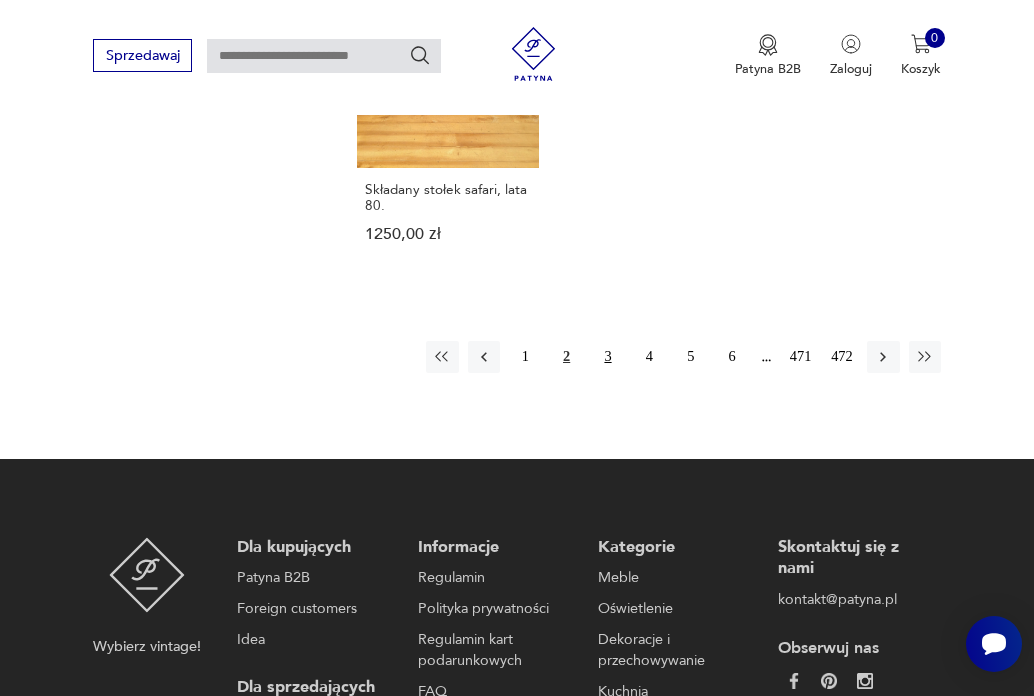 click on "3" at bounding box center [608, 357] 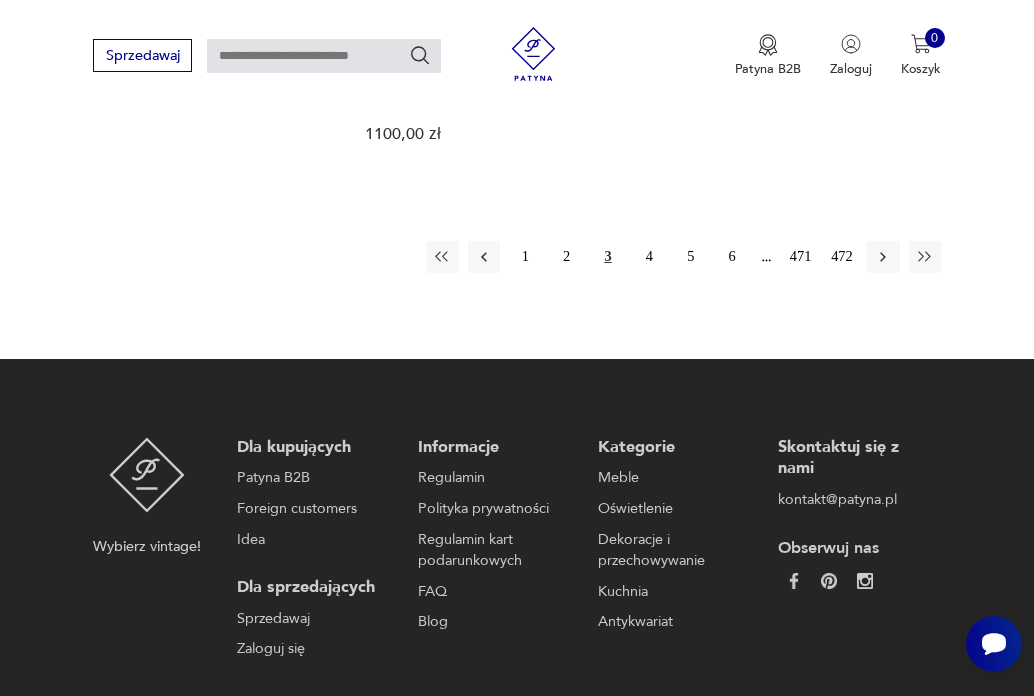 scroll, scrollTop: 2708, scrollLeft: 0, axis: vertical 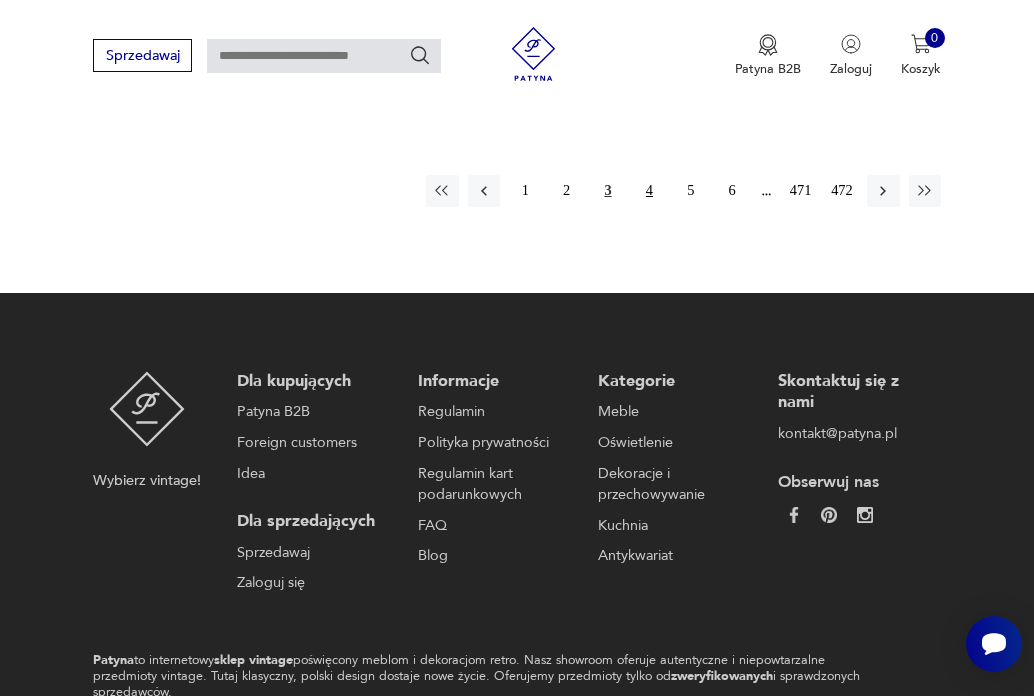 click on "4" at bounding box center [649, 191] 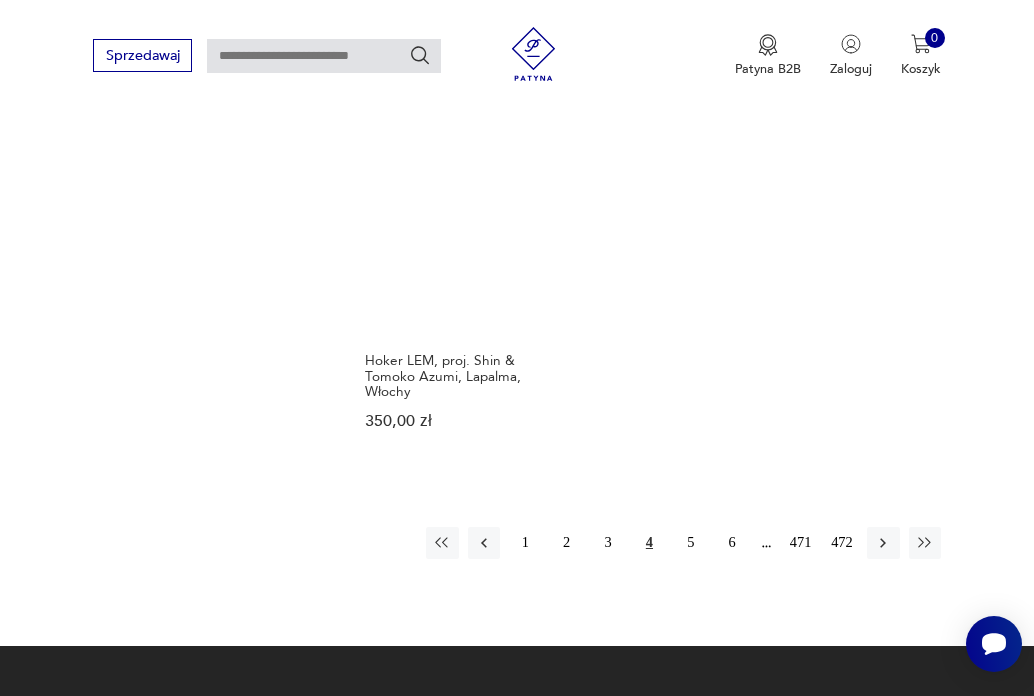 scroll, scrollTop: 2430, scrollLeft: 0, axis: vertical 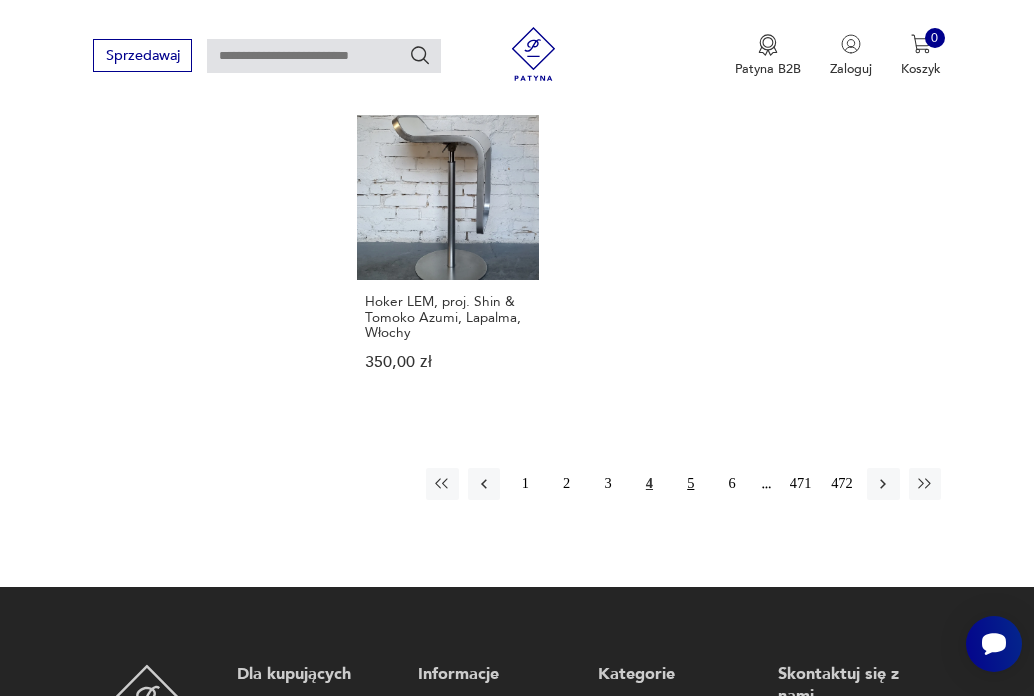 click on "5" at bounding box center (691, 484) 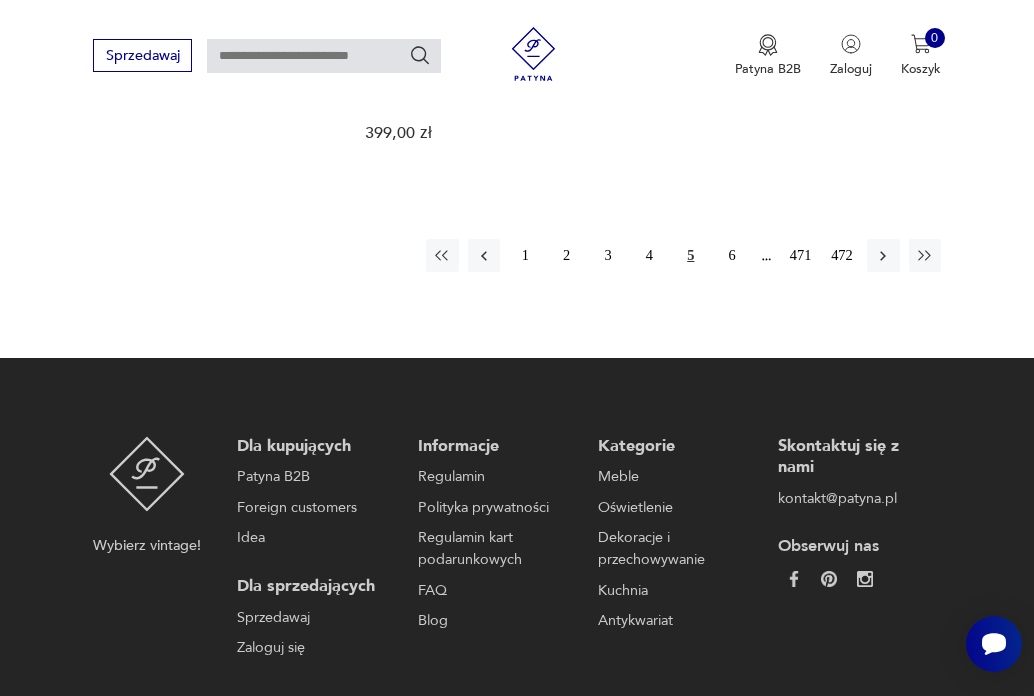 scroll, scrollTop: 2761, scrollLeft: 0, axis: vertical 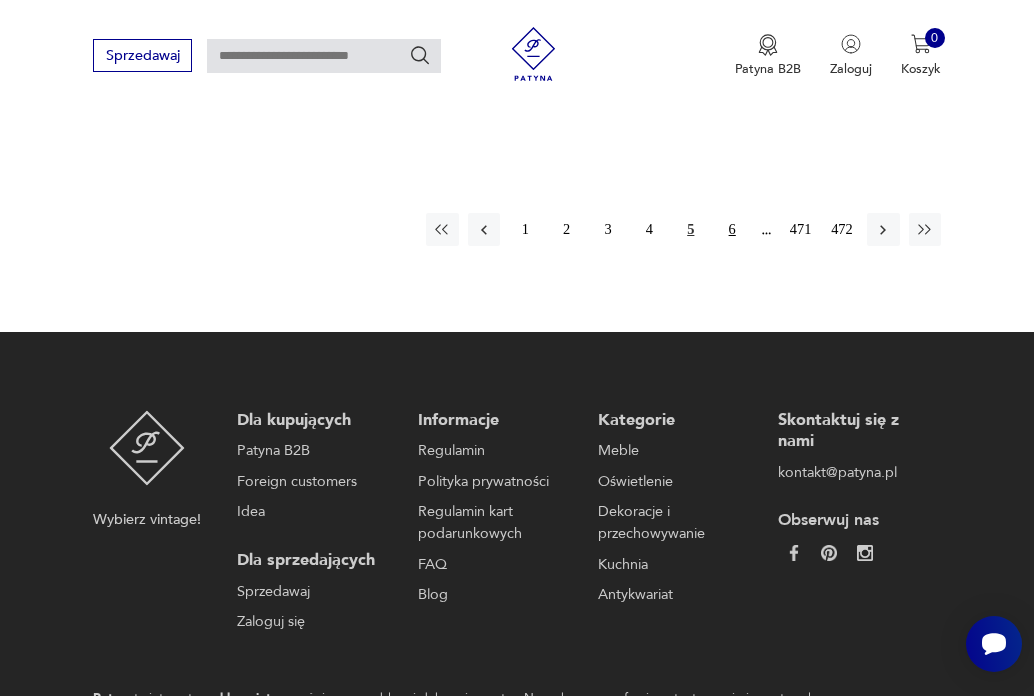 click on "6" at bounding box center [732, 229] 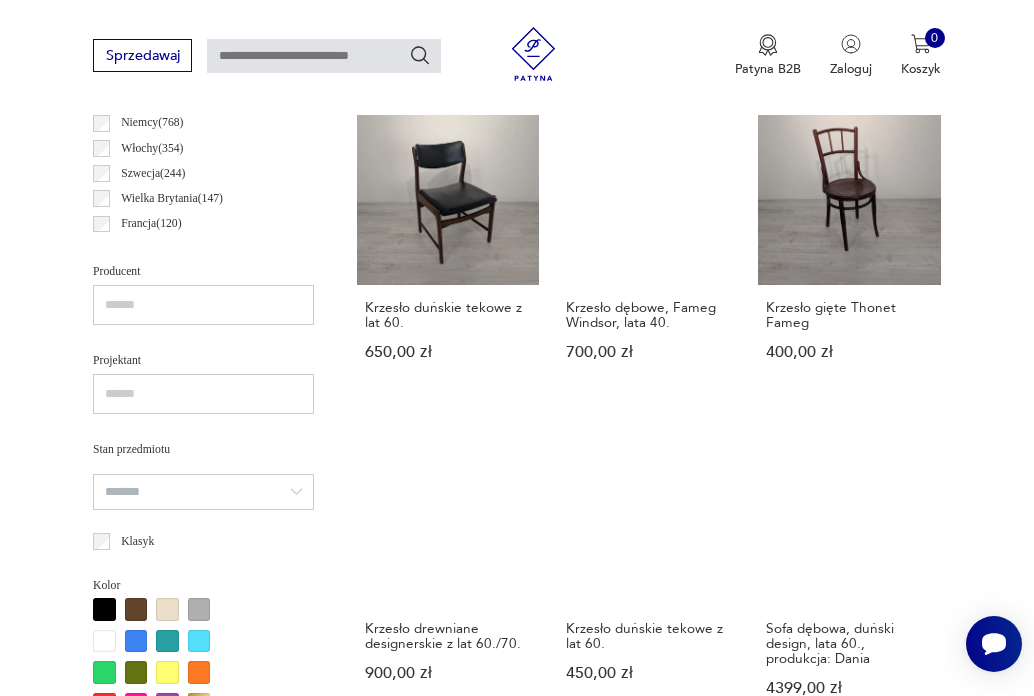scroll, scrollTop: 1067, scrollLeft: 0, axis: vertical 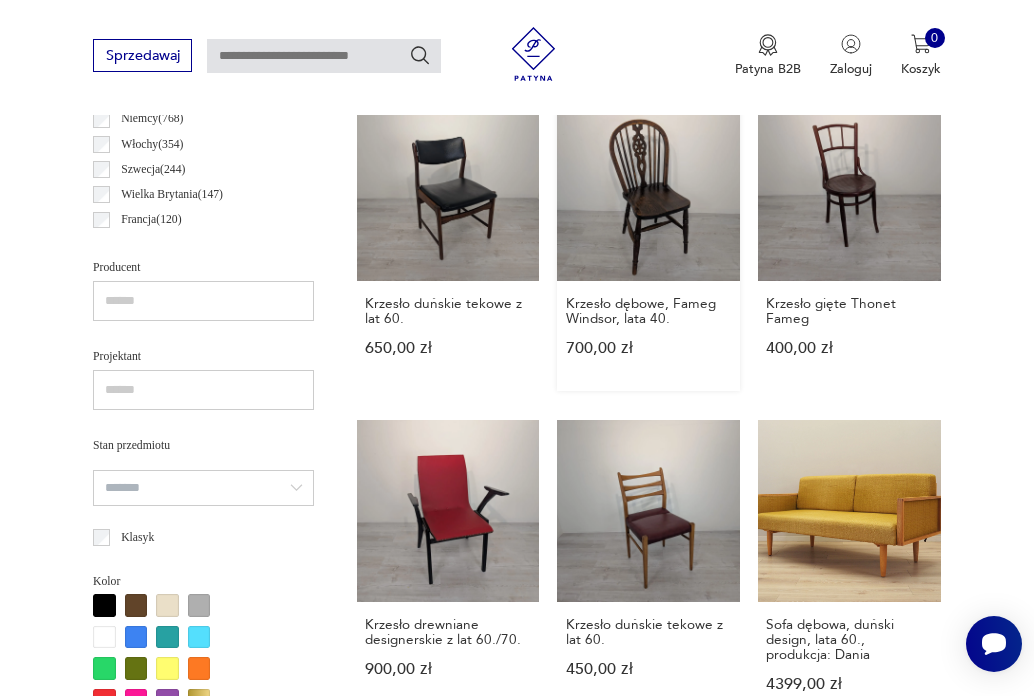click on "Krzesło dębowe, Fameg Windsor, lata 40. 700,00 zł" at bounding box center [648, 244] 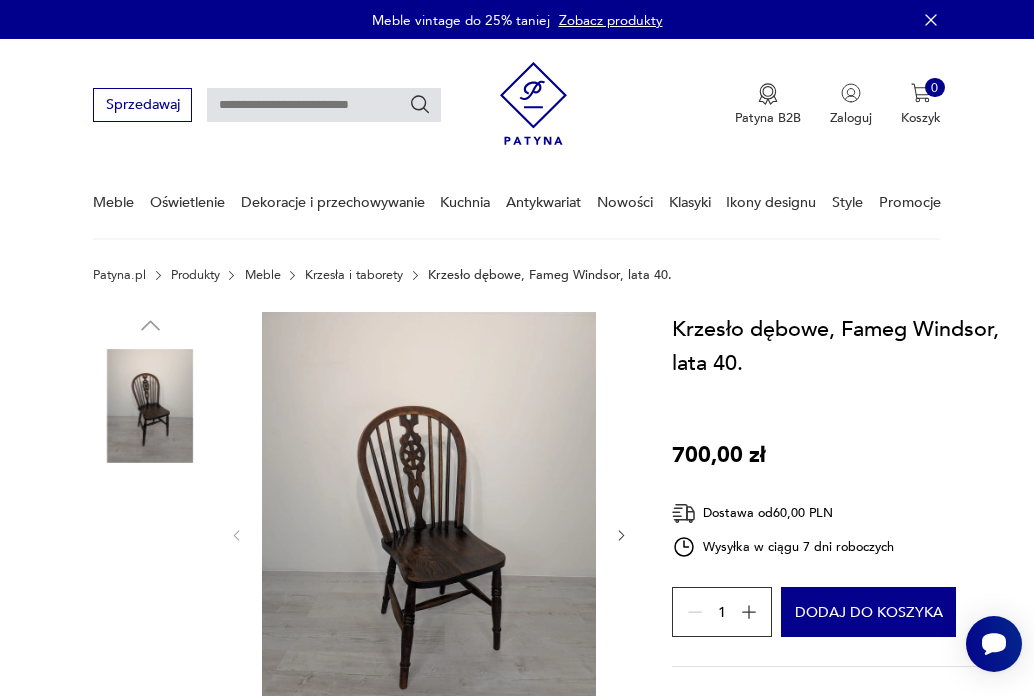 scroll, scrollTop: 0, scrollLeft: 0, axis: both 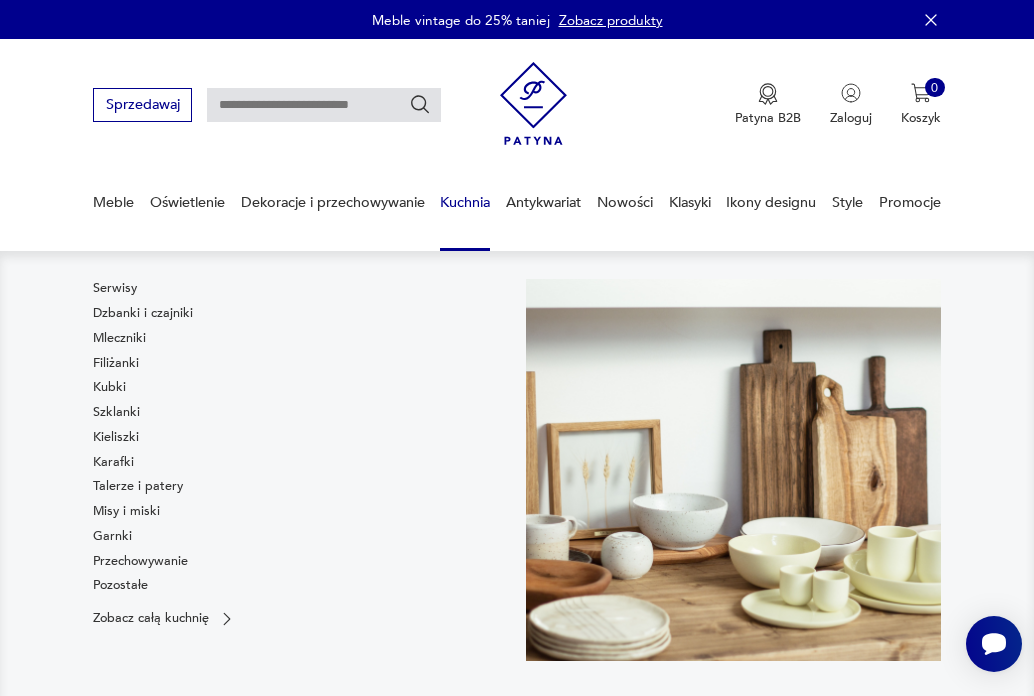 click on "Serwisy Dzbanki i czajniki Mleczniki Filiżanki Kubki Szklanki Kieliszki Karafki Talerze i patery Misy i miski Garnki Przechowywanie Pozostałe Zobacz całą kuchnię" at bounding box center [517, 485] 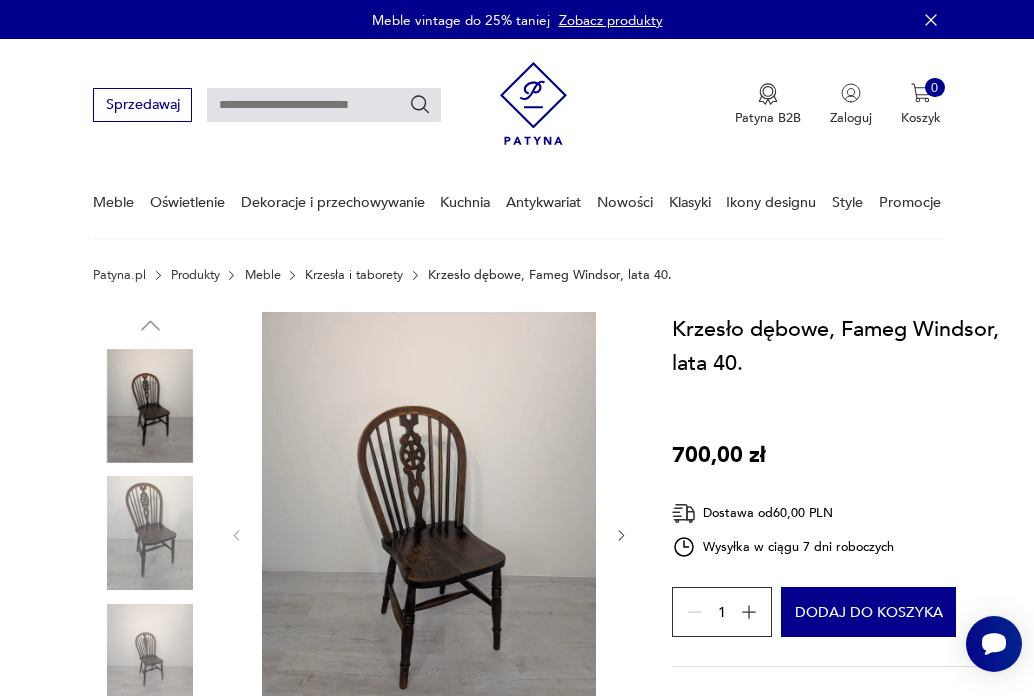 scroll, scrollTop: 0, scrollLeft: 0, axis: both 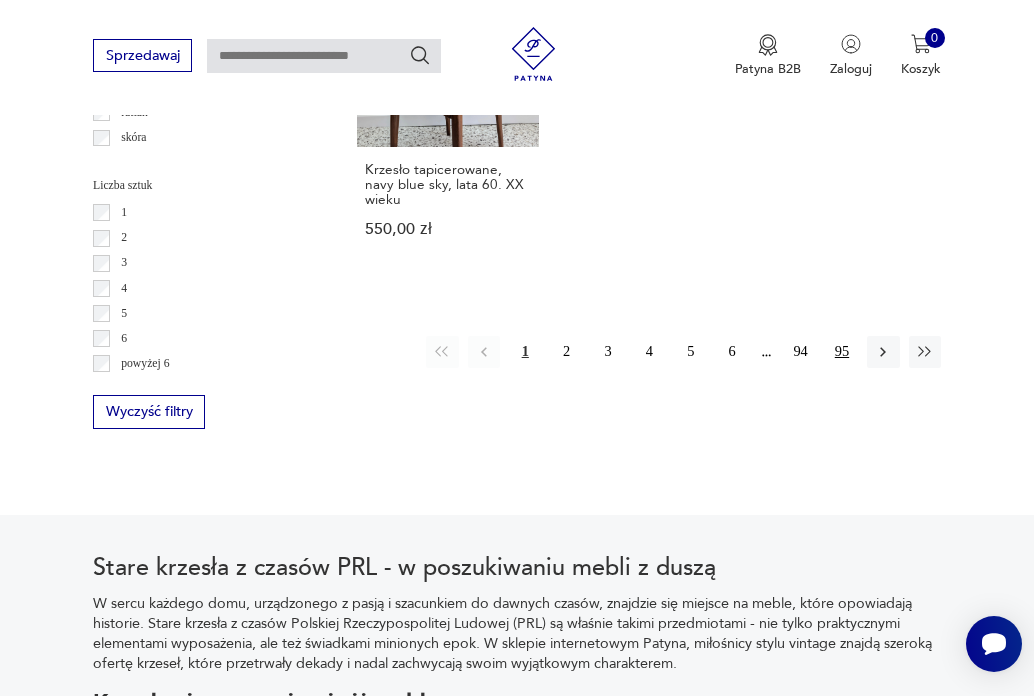 click on "95" at bounding box center (842, 352) 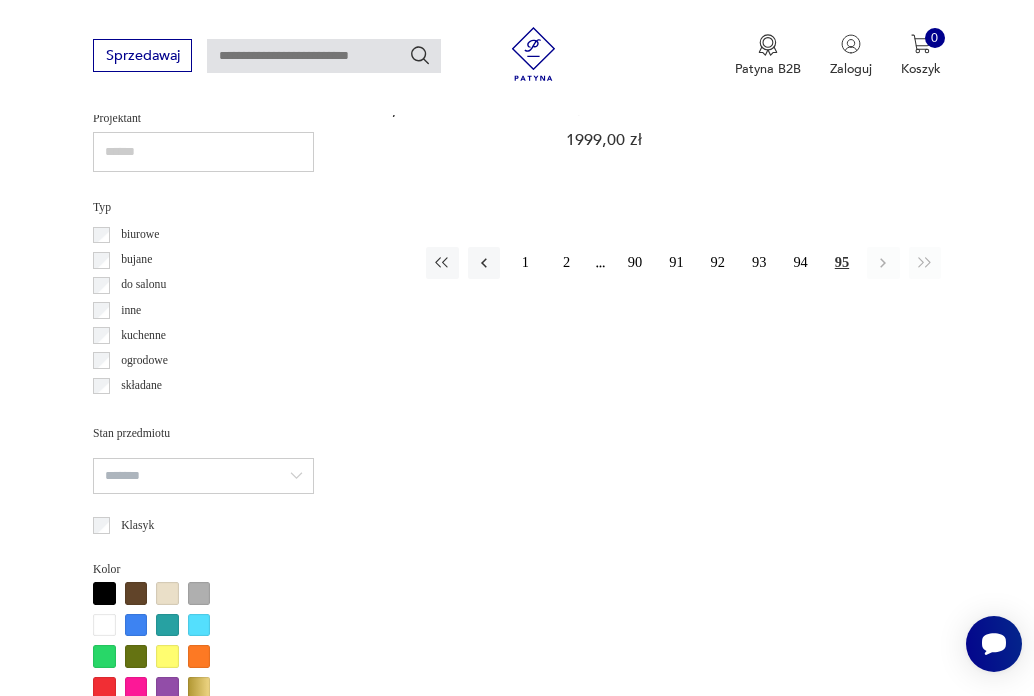 scroll, scrollTop: 1350, scrollLeft: 0, axis: vertical 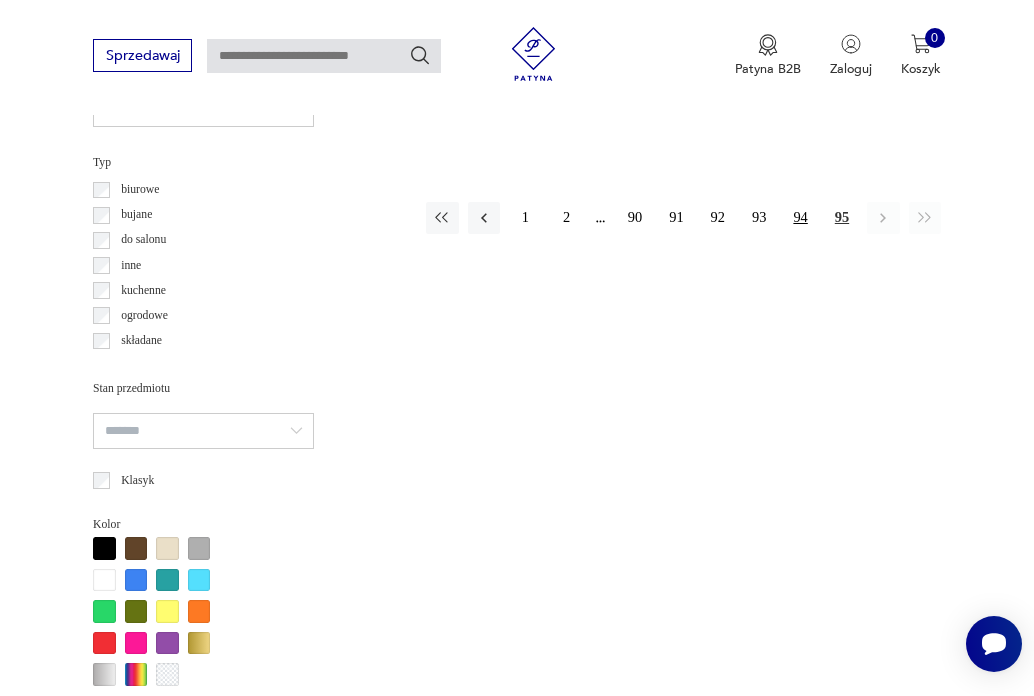 click on "94" at bounding box center (800, 218) 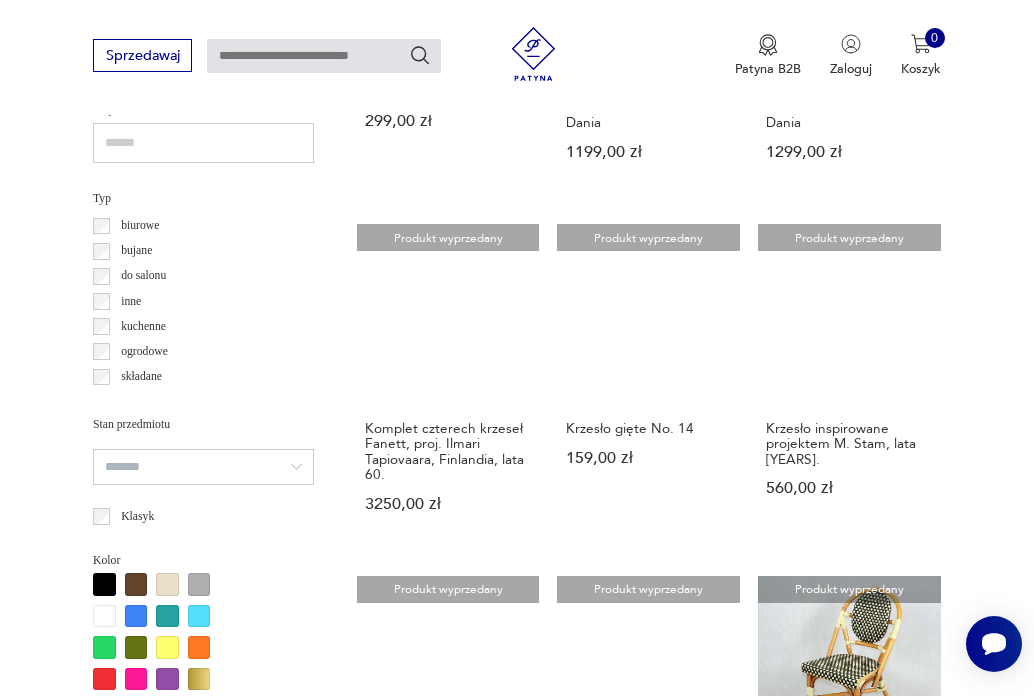 scroll, scrollTop: 1317, scrollLeft: 0, axis: vertical 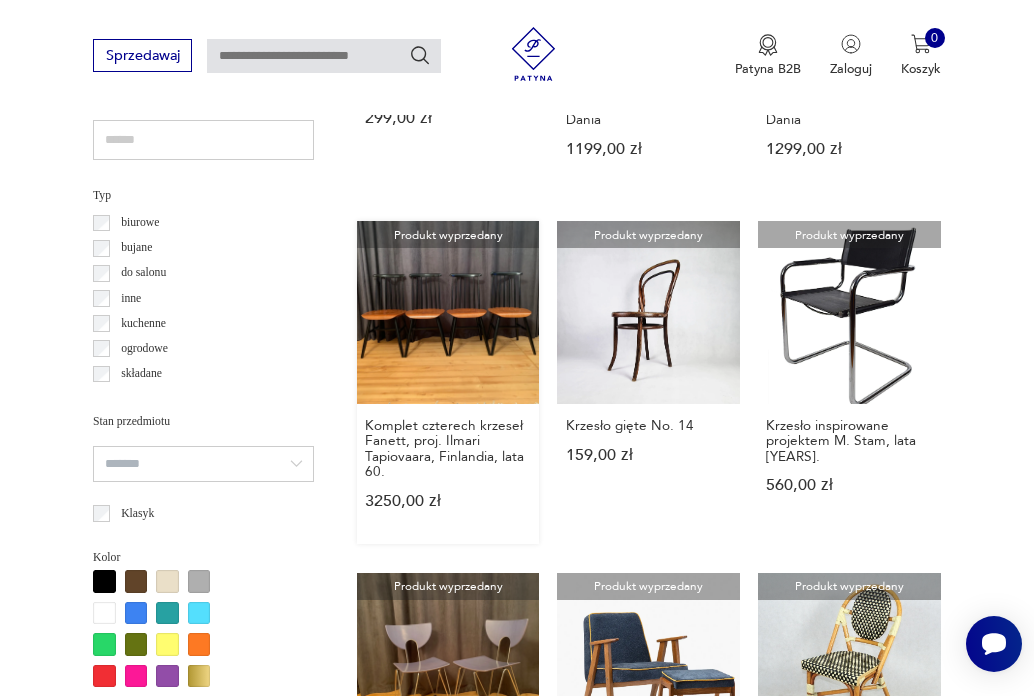 click on "Produkt wyprzedany Komplet czterech krzeseł Fanett, proj. Ilmari Tapiovaara, Finlandia, lata 60. 3250,00 zł" at bounding box center [448, 382] 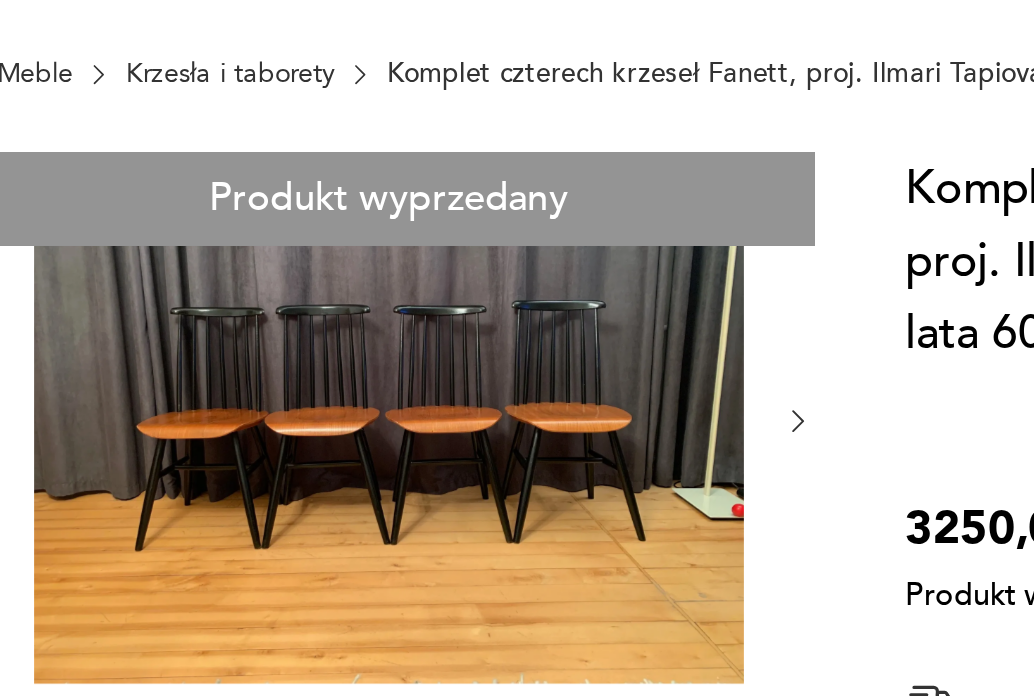 scroll, scrollTop: 84, scrollLeft: 0, axis: vertical 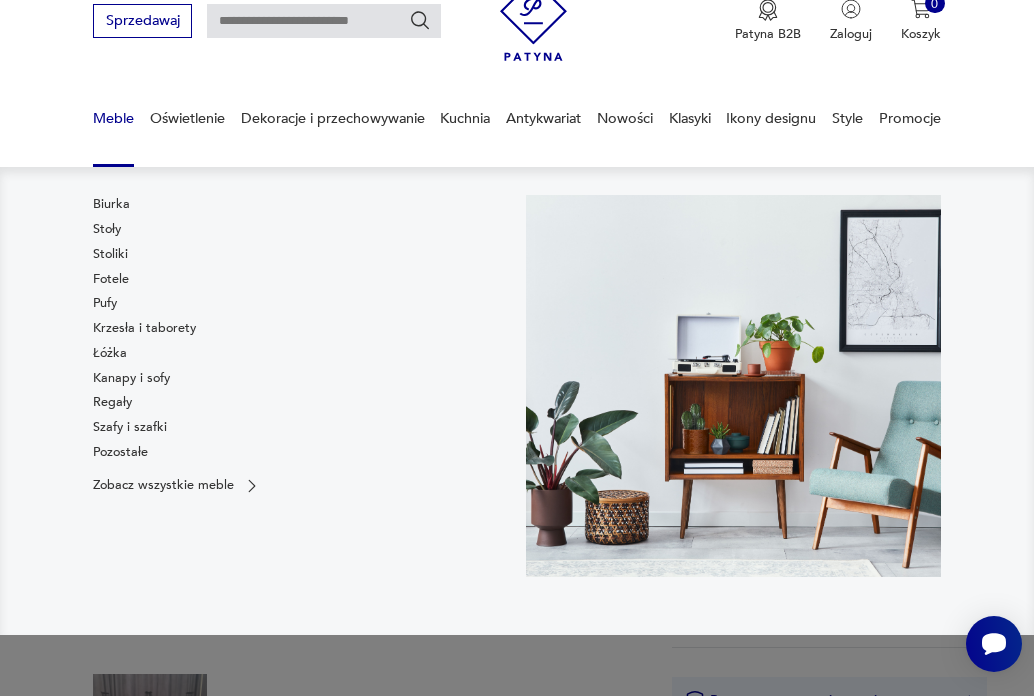 click on "Meble" at bounding box center (113, 118) 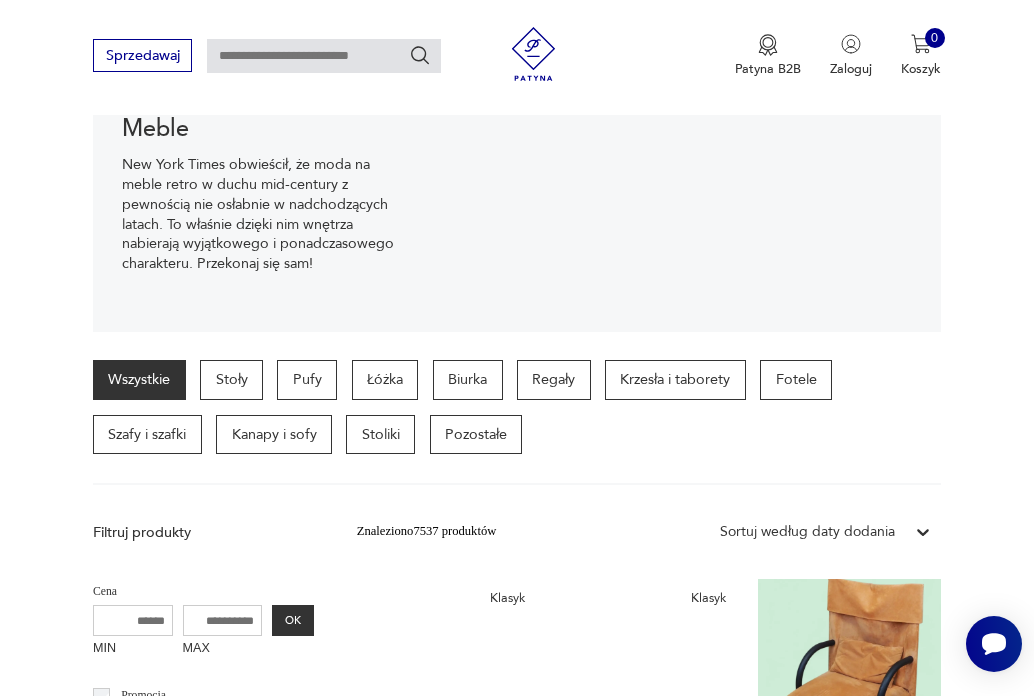 scroll, scrollTop: 262, scrollLeft: 0, axis: vertical 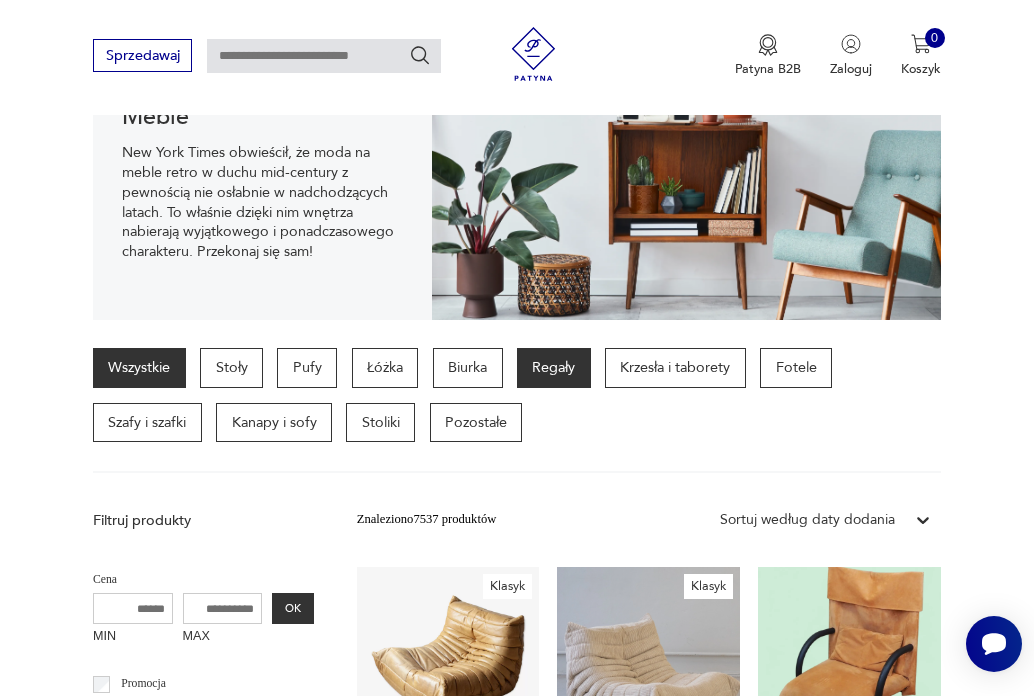 click on "Regały" at bounding box center [554, 368] 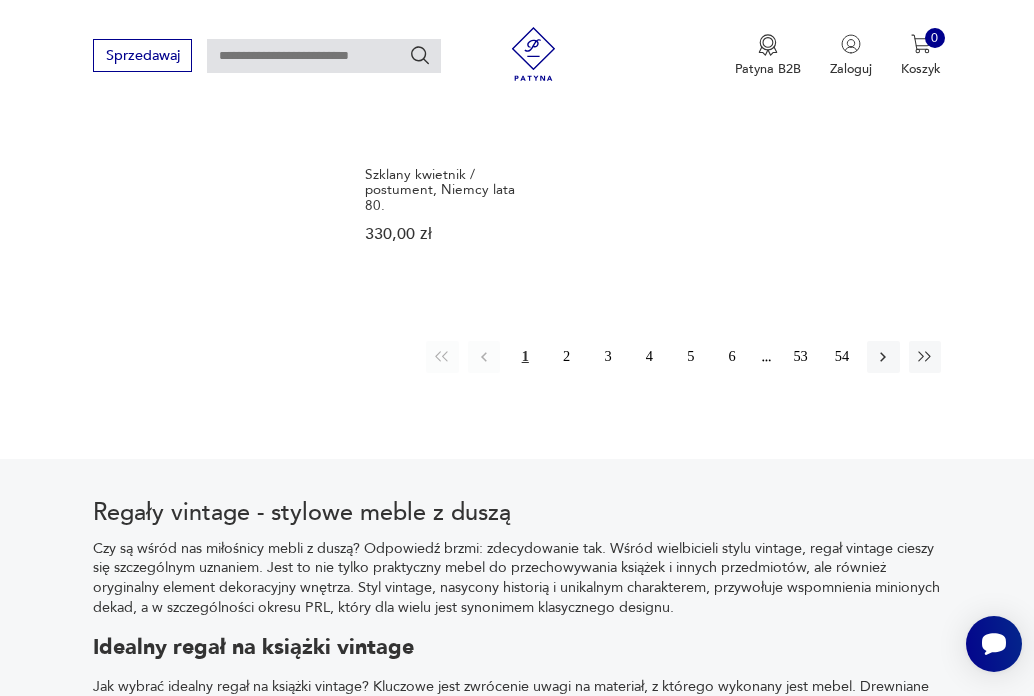 scroll, scrollTop: 2678, scrollLeft: 0, axis: vertical 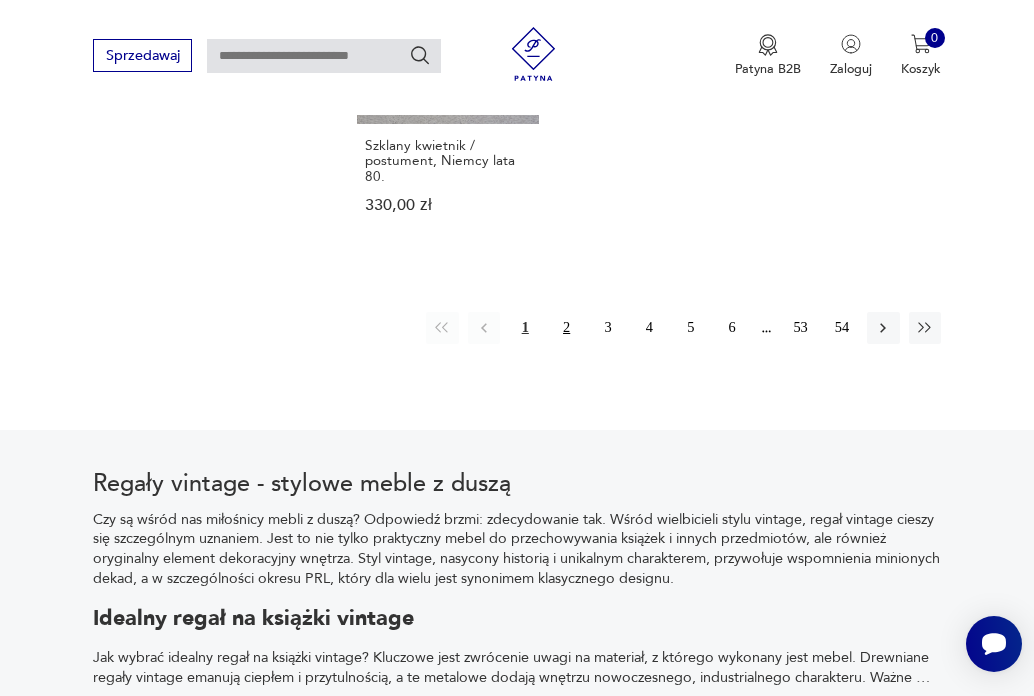click on "2" at bounding box center (566, 328) 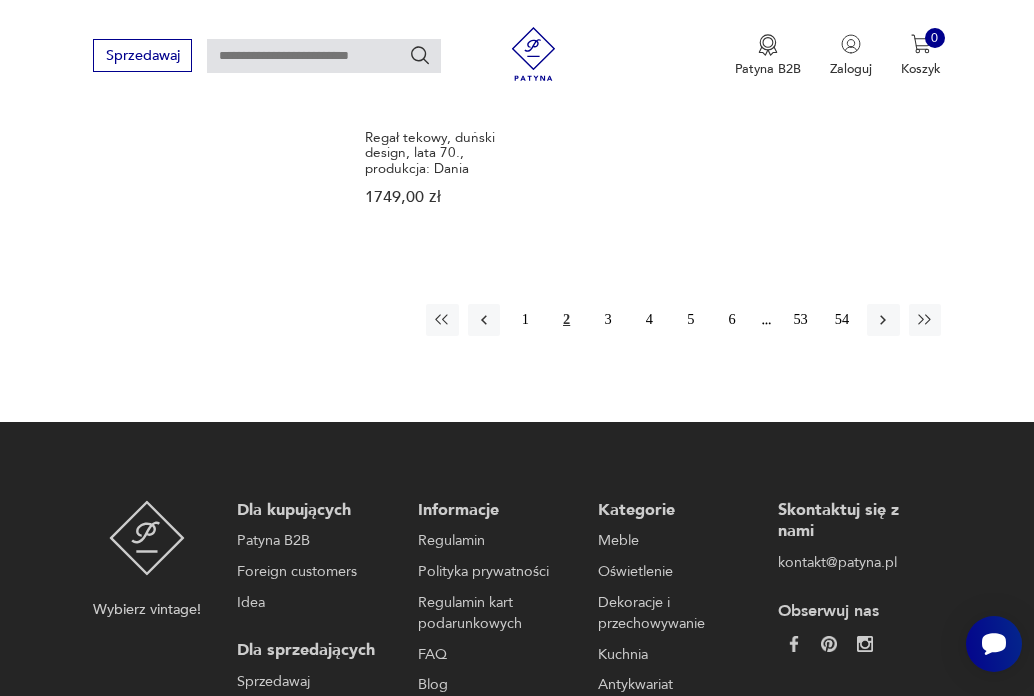 scroll, scrollTop: 2763, scrollLeft: 0, axis: vertical 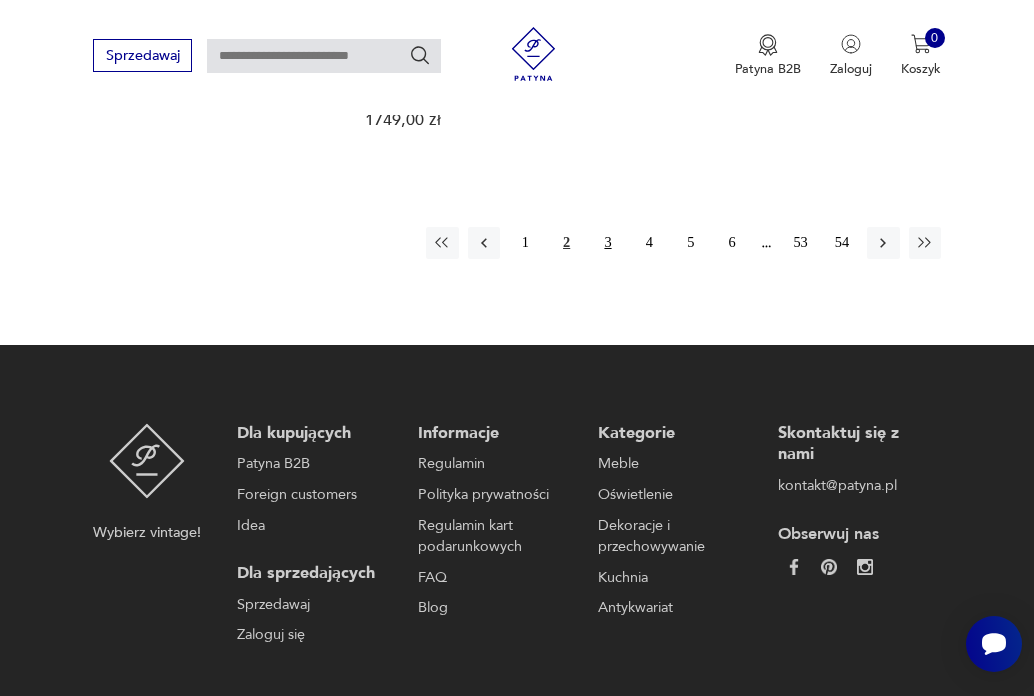 click on "3" at bounding box center [608, 243] 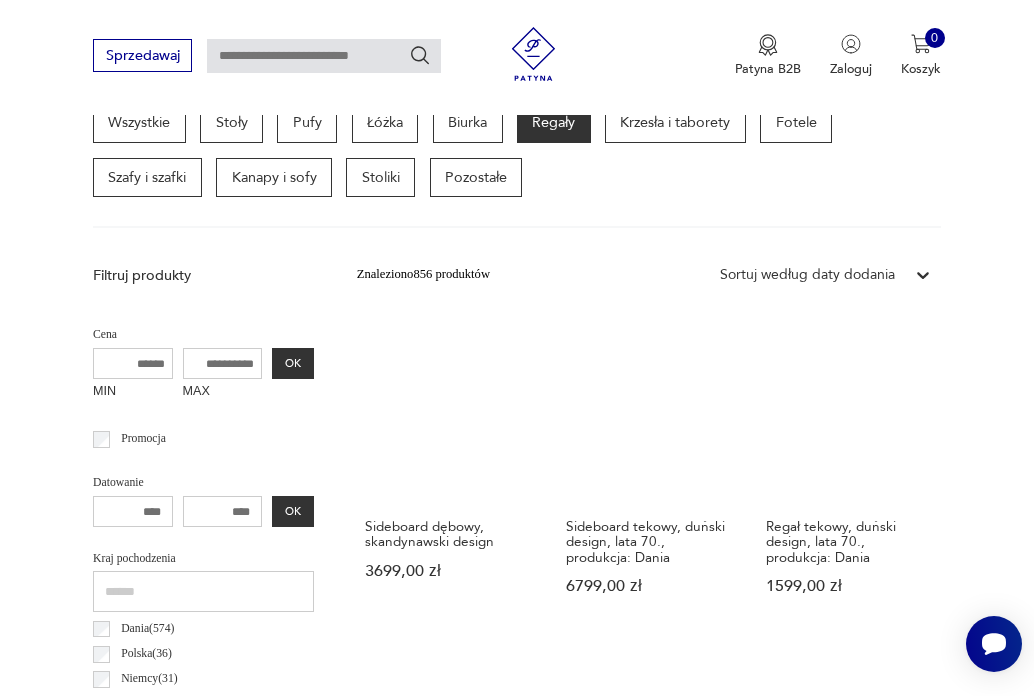 scroll, scrollTop: 510, scrollLeft: 1, axis: both 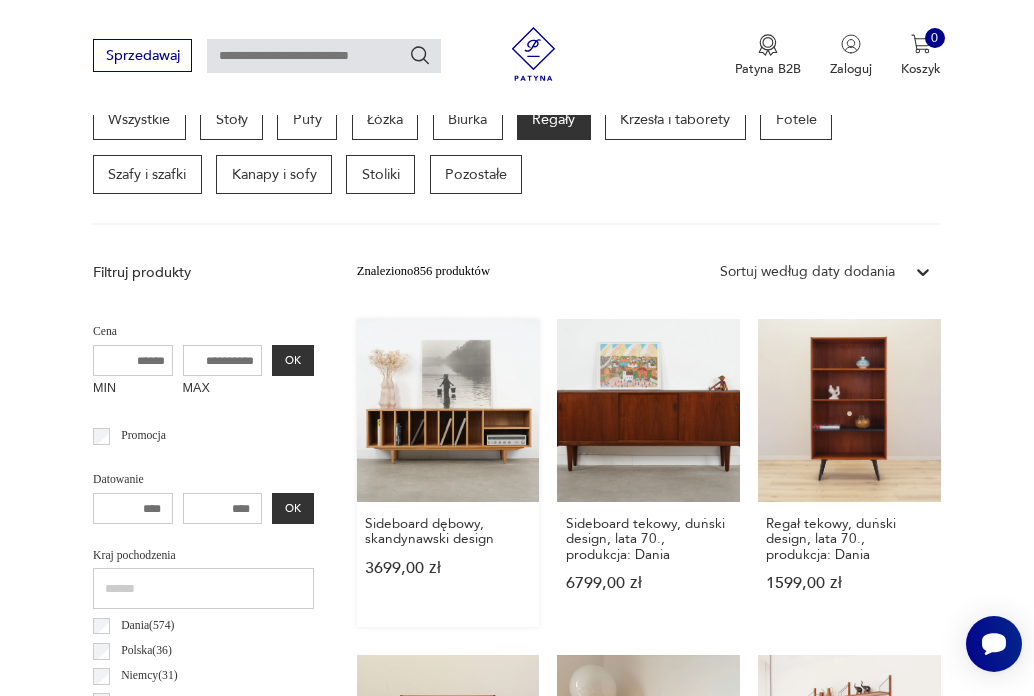 click on "Sideboard dębowy, skandynawski design 3699,00 zł" at bounding box center (448, 473) 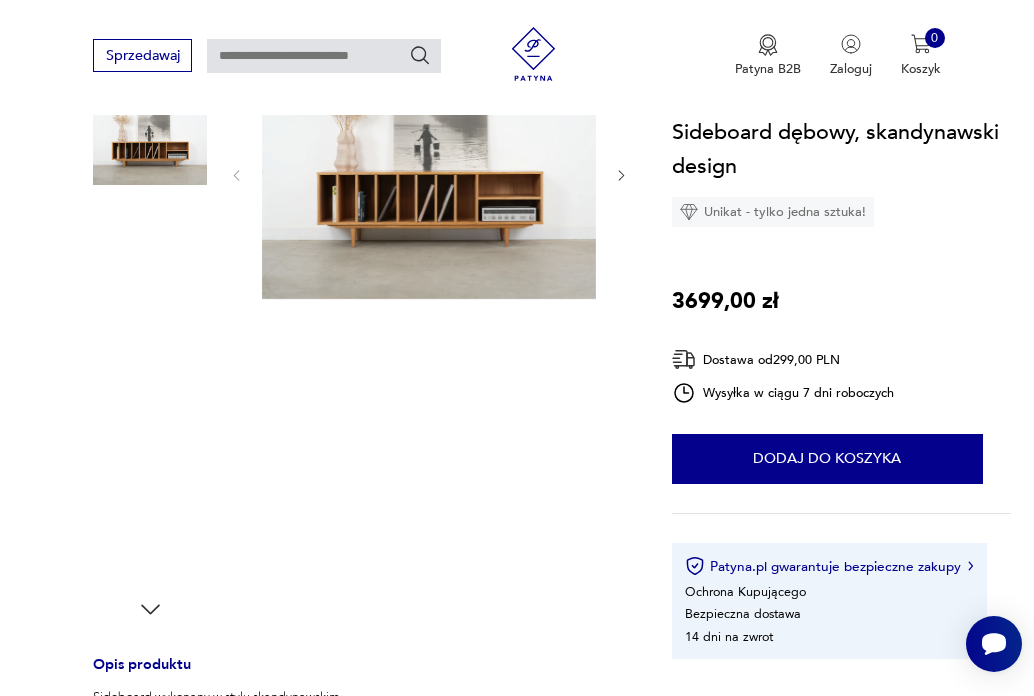 click at bounding box center (429, 174) 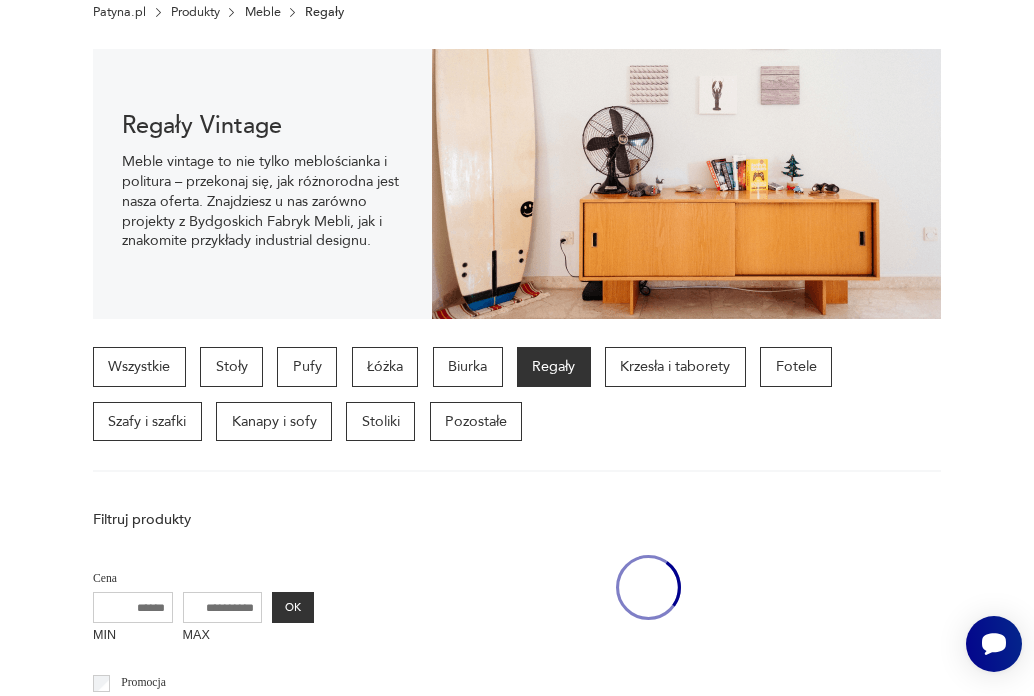 scroll, scrollTop: 510, scrollLeft: 0, axis: vertical 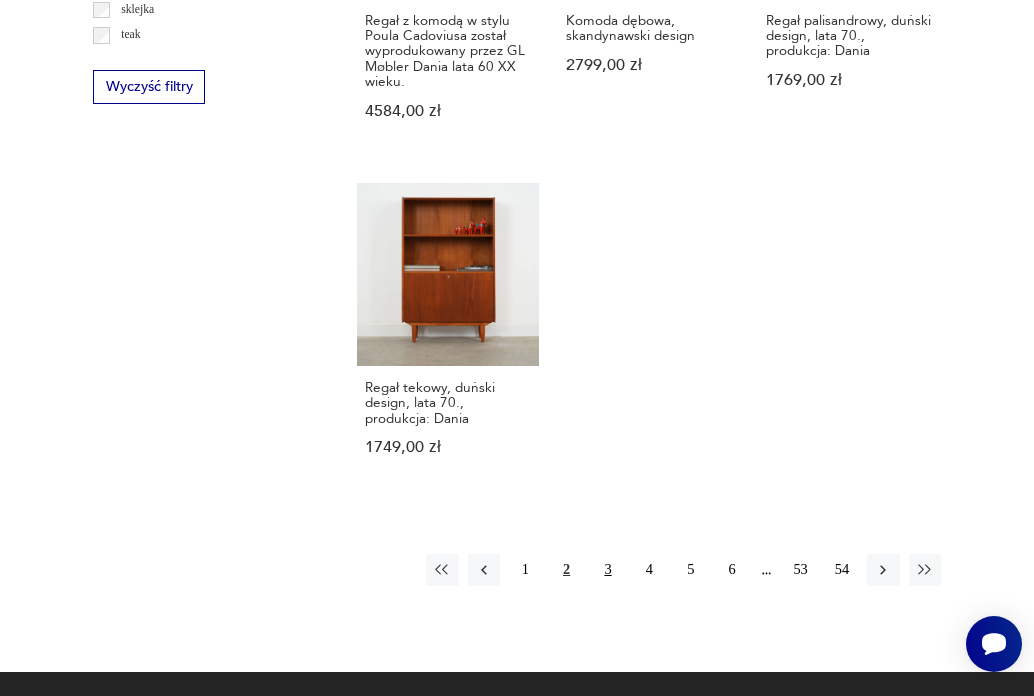click on "3" at bounding box center (608, 570) 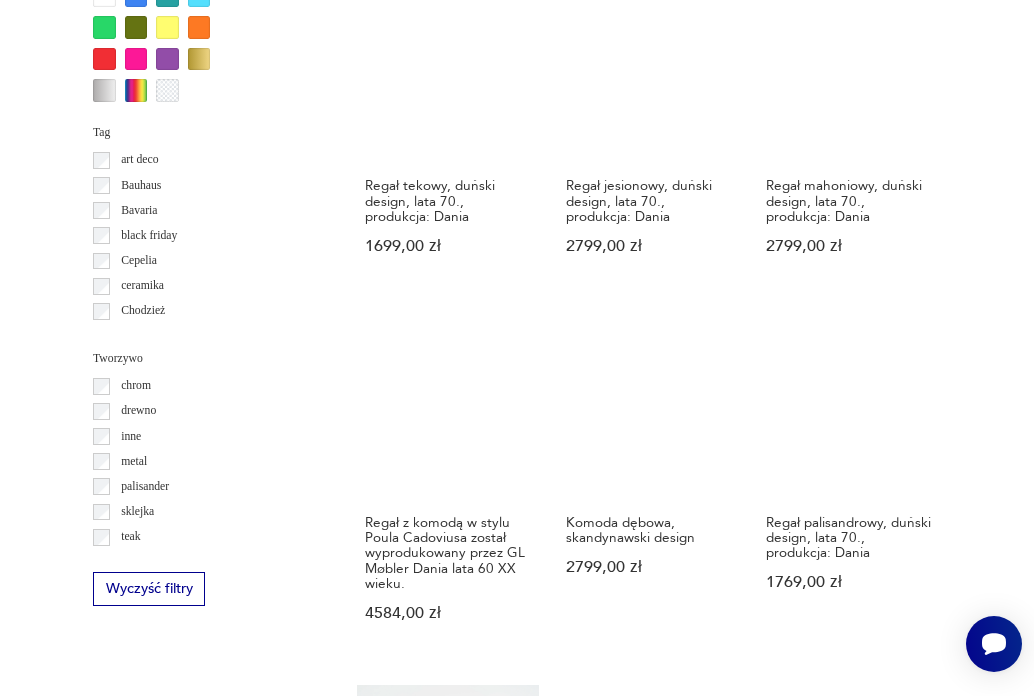 scroll, scrollTop: 461, scrollLeft: 0, axis: vertical 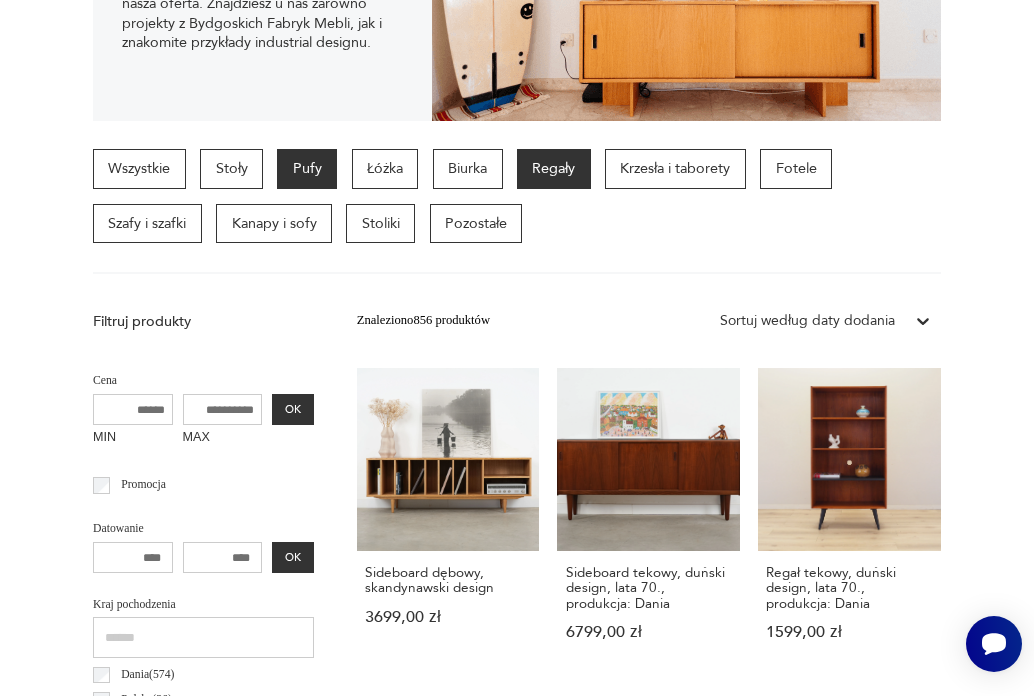 click on "Pufy" at bounding box center [307, 169] 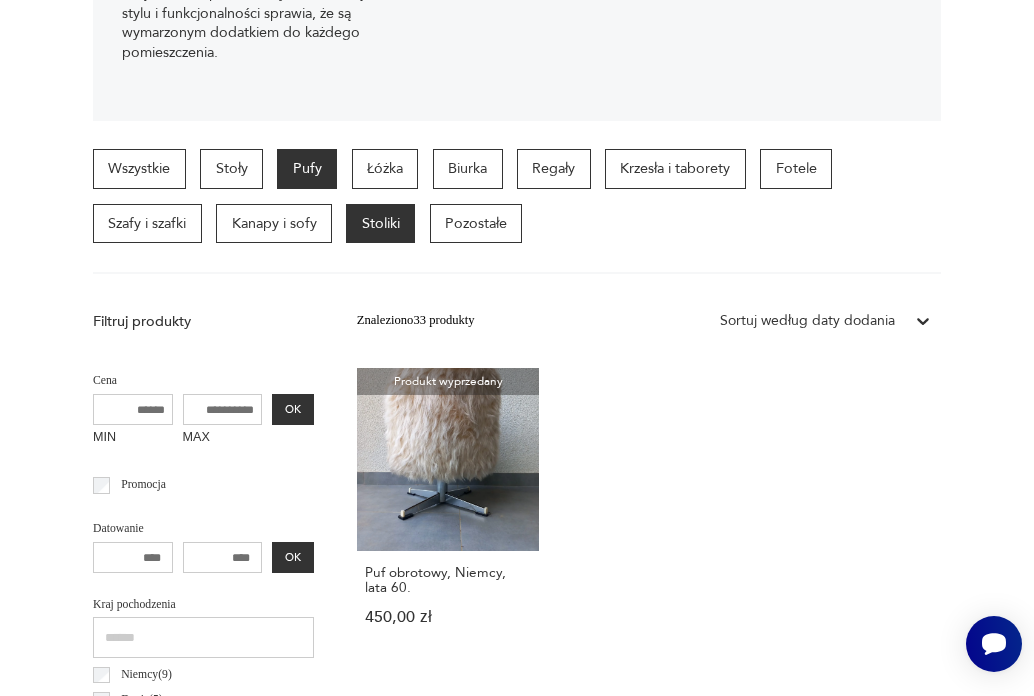 click on "Stoliki" at bounding box center [380, 224] 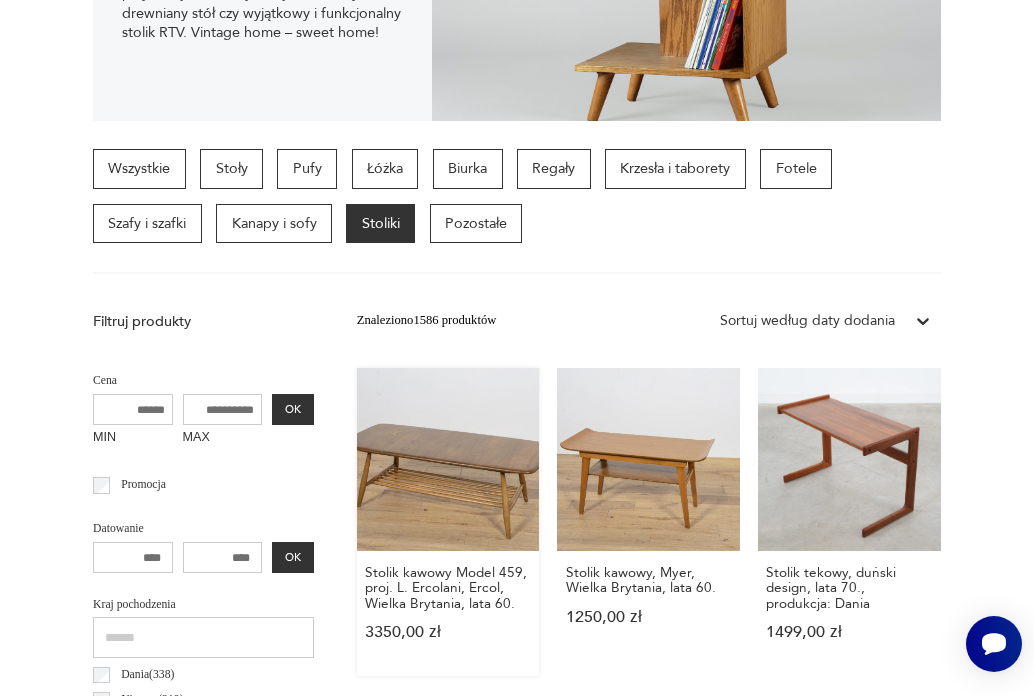 click on "Stolik kawowy Model 459, proj. L. Ercolani, Ercol, Wielka Brytania, lata 60. 3350,00 zł" at bounding box center [448, 522] 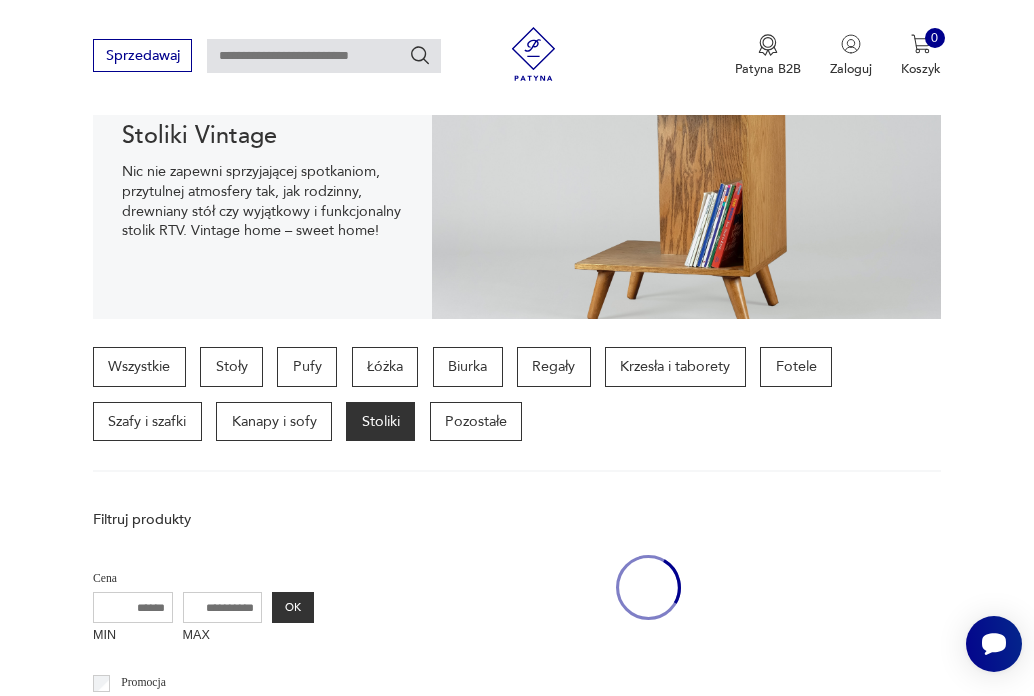 scroll, scrollTop: 461, scrollLeft: 0, axis: vertical 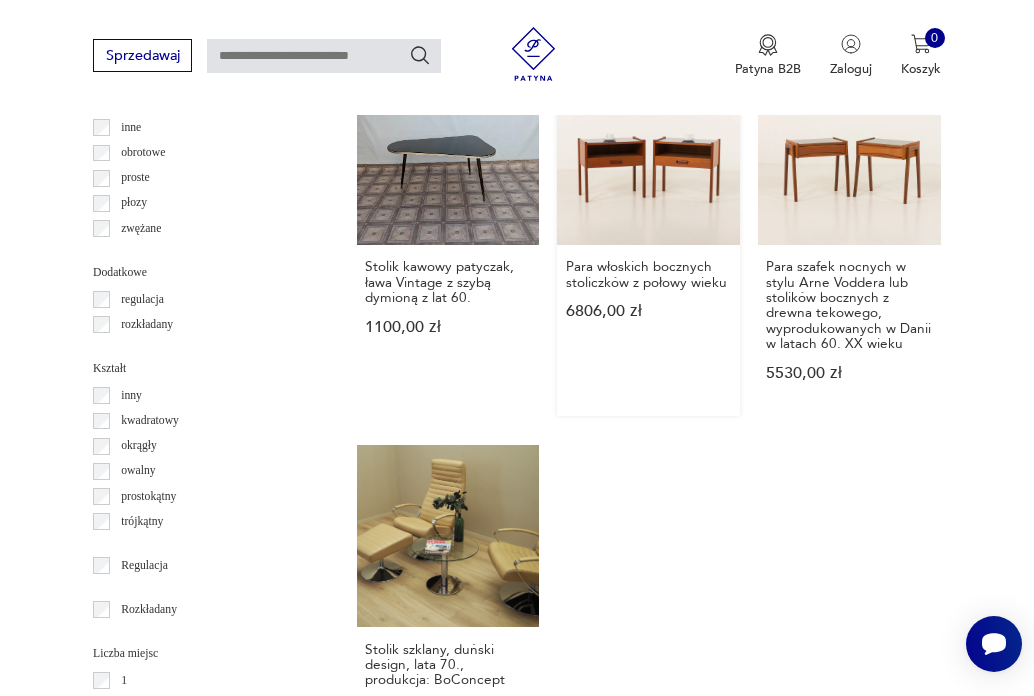 click on "Para włoskich bocznych stoliczków z połowy wieku 6806,00 zł" at bounding box center [648, 239] 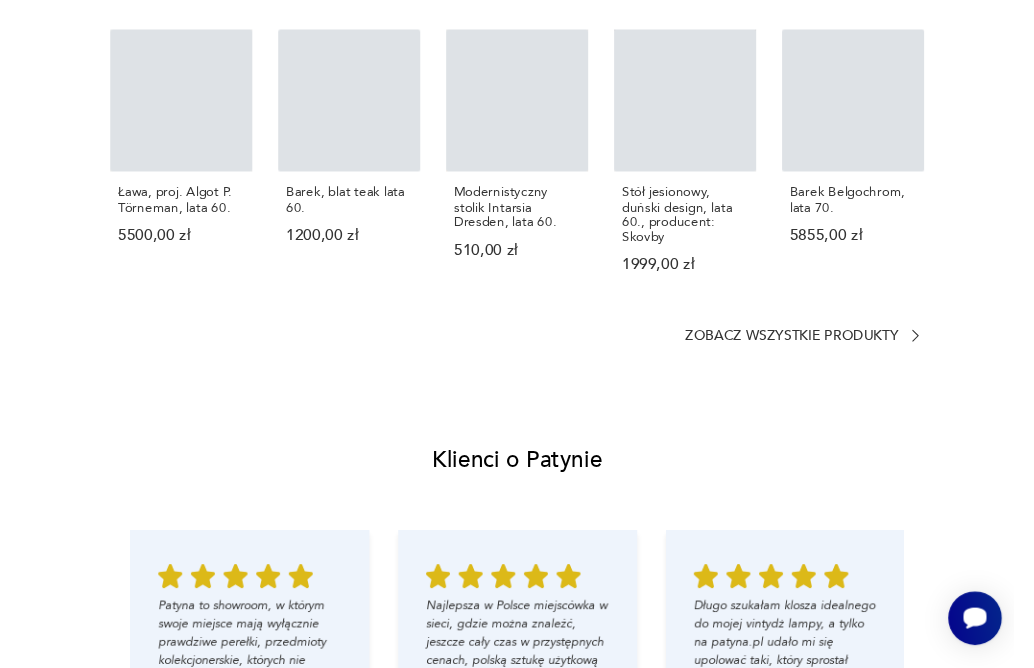 scroll, scrollTop: 0, scrollLeft: 0, axis: both 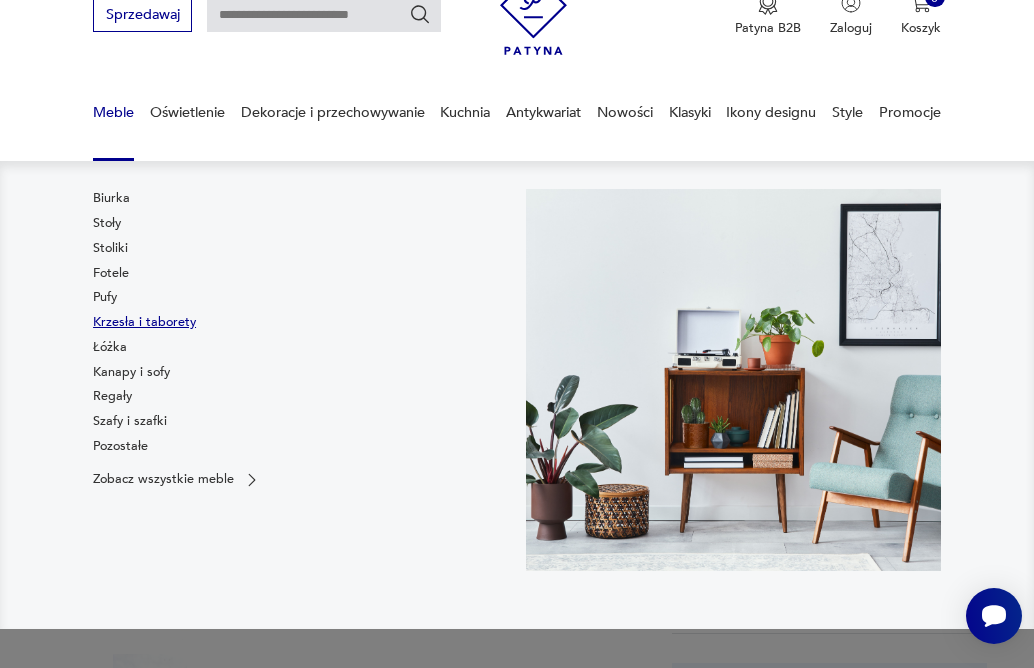 click on "Krzesła i taborety" at bounding box center (144, 322) 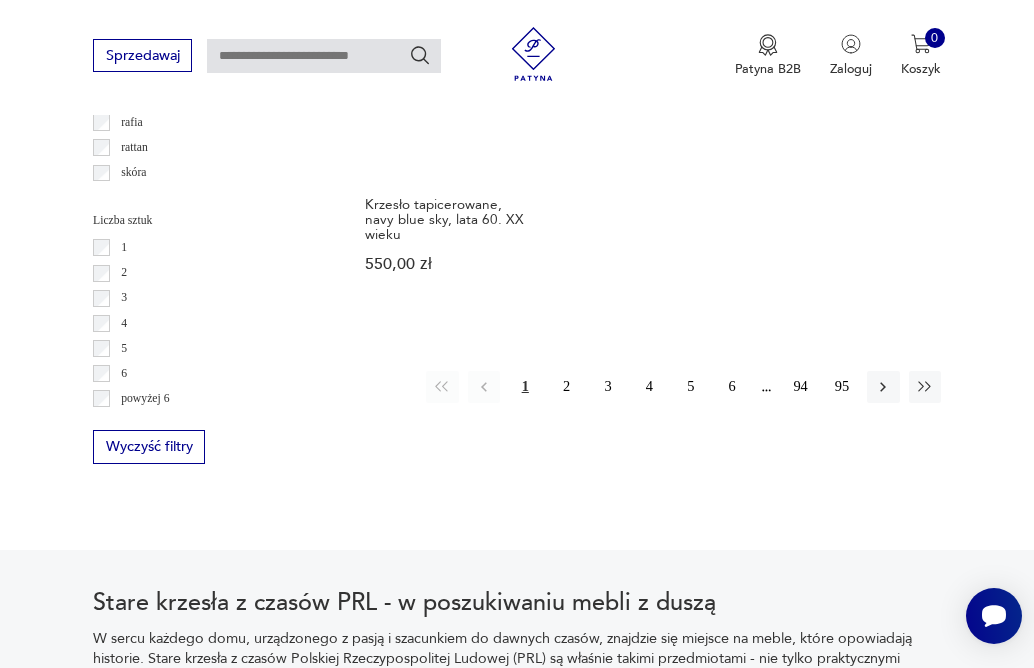 scroll, scrollTop: 2592, scrollLeft: 0, axis: vertical 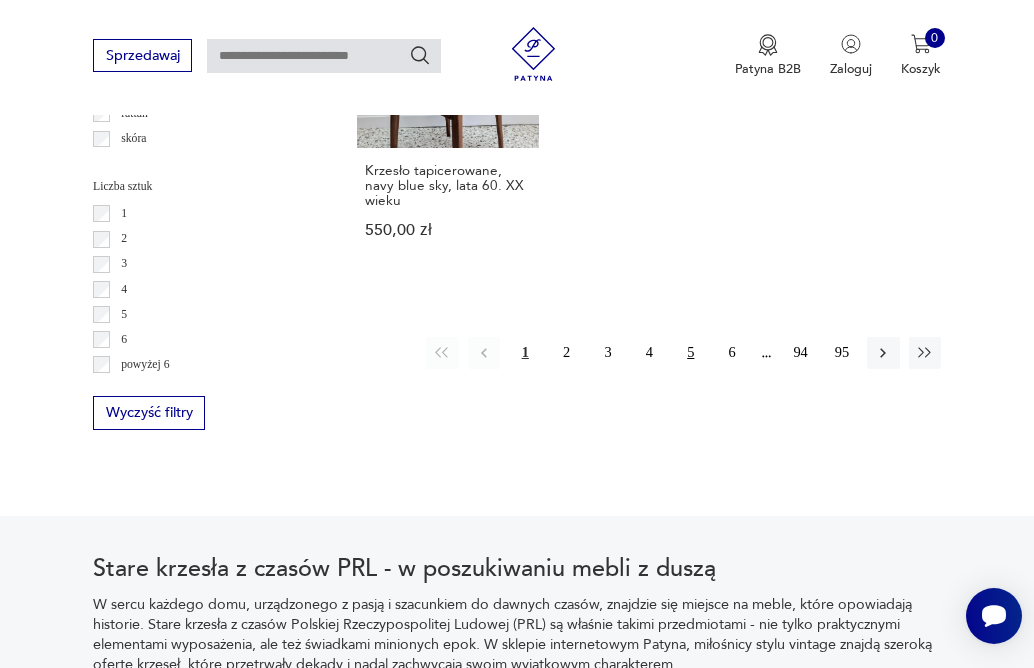 click on "5" at bounding box center (691, 353) 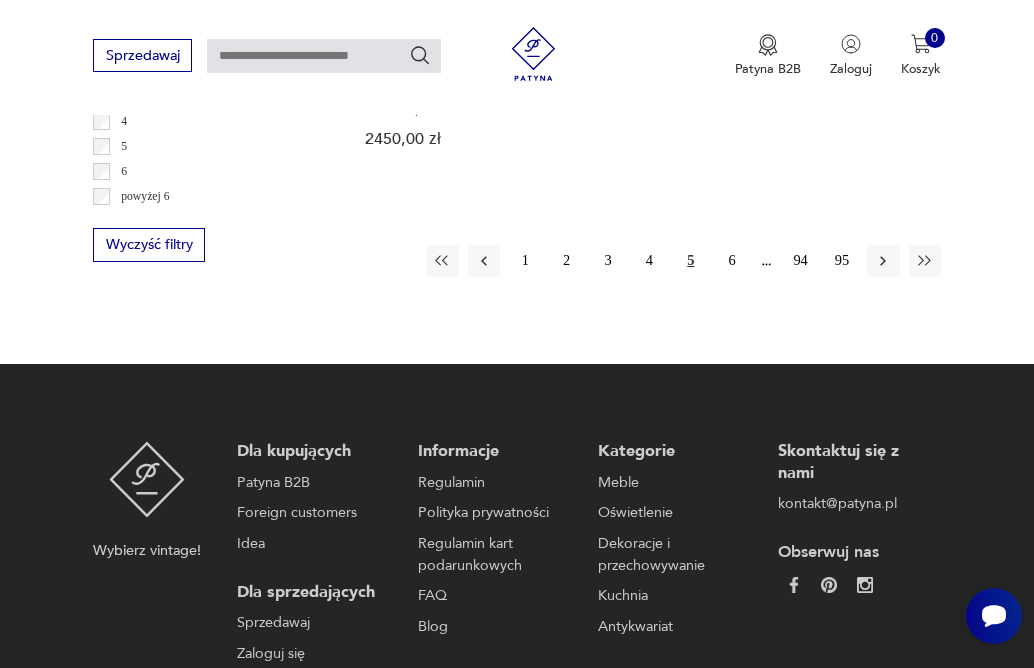 scroll, scrollTop: 2764, scrollLeft: 0, axis: vertical 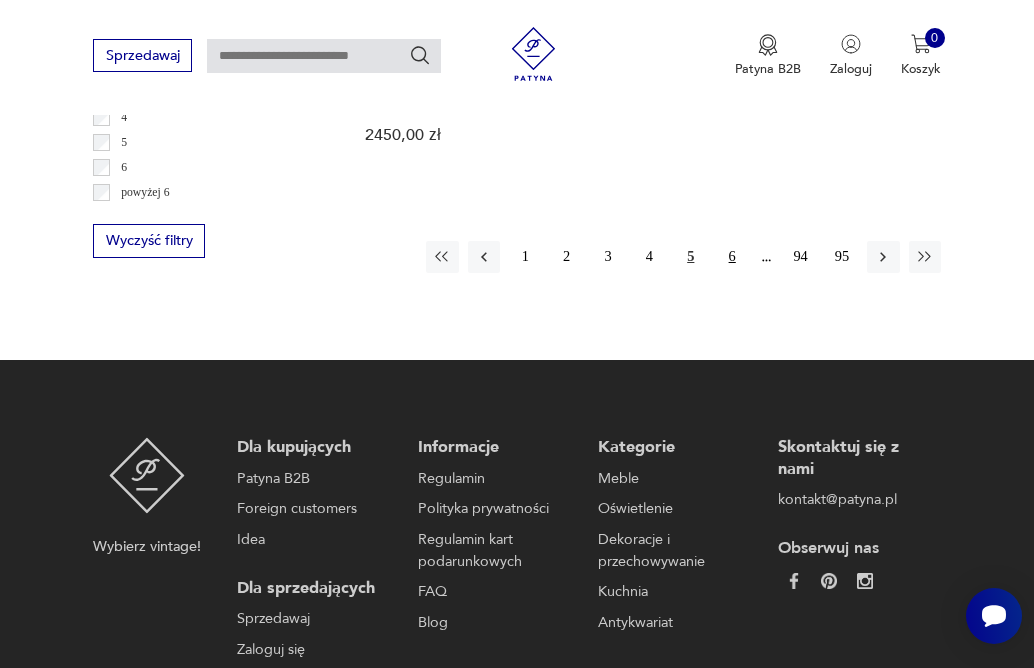 click on "6" at bounding box center [732, 257] 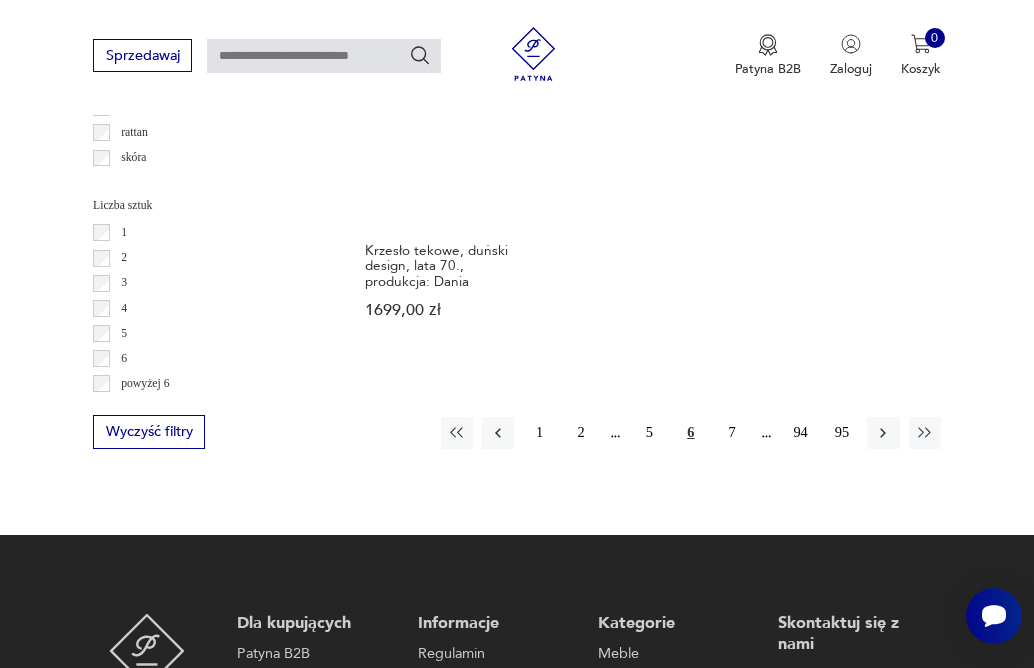 scroll, scrollTop: 2581, scrollLeft: 0, axis: vertical 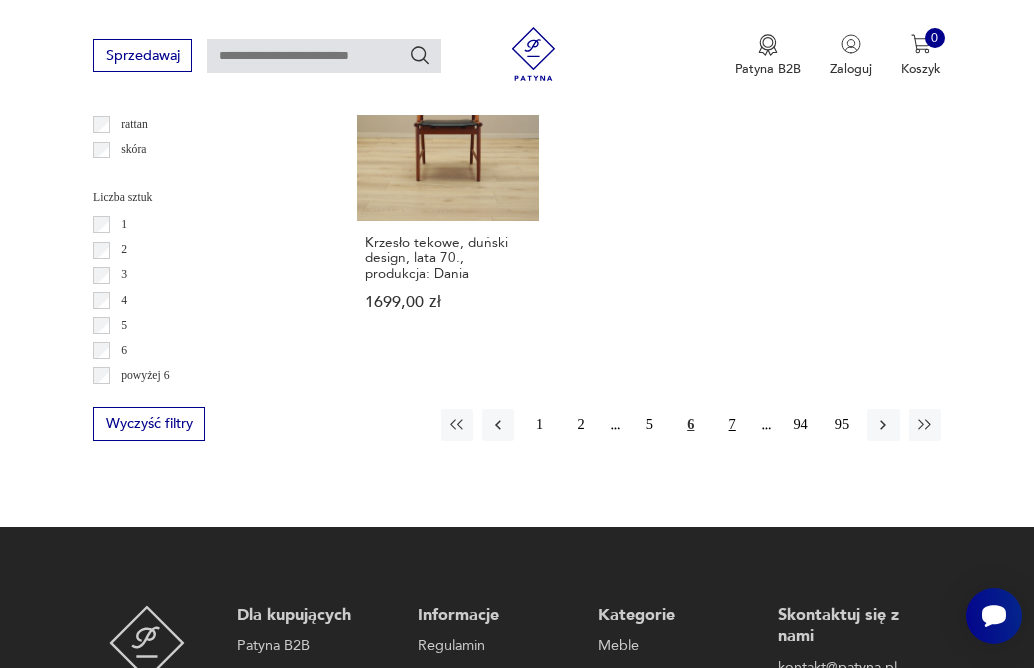 click on "7" at bounding box center [732, 425] 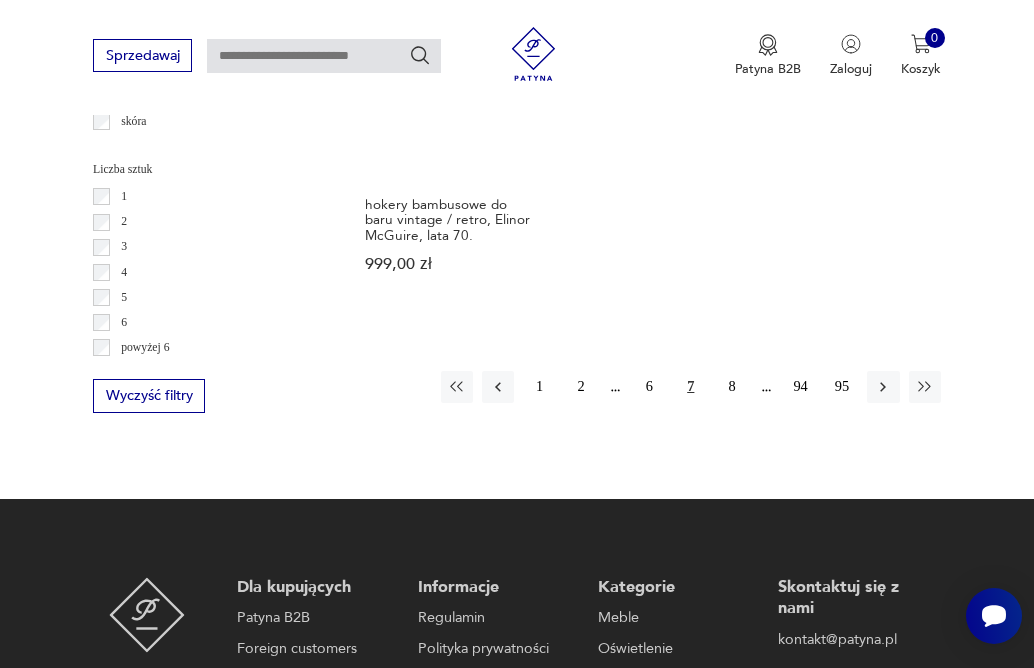 scroll, scrollTop: 2632, scrollLeft: 0, axis: vertical 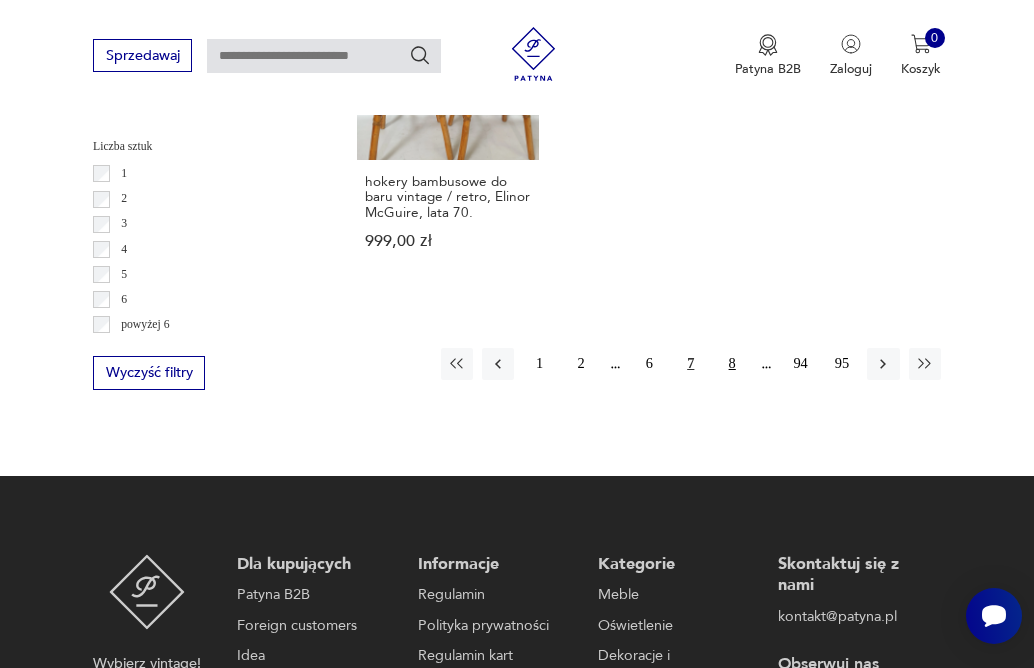 click on "8" at bounding box center [732, 364] 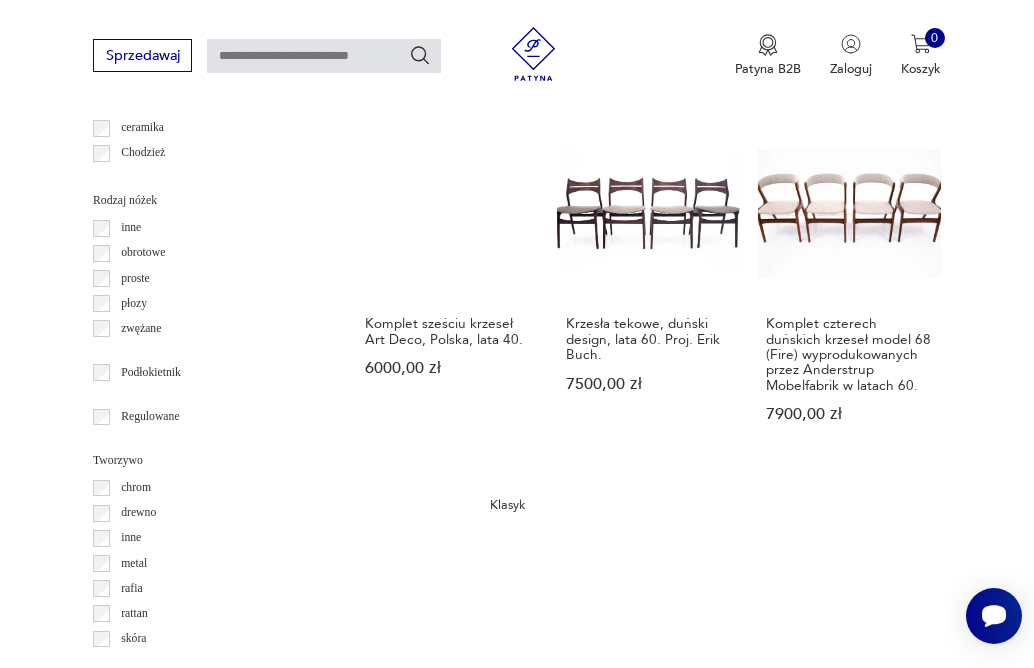 scroll, scrollTop: 2104, scrollLeft: 0, axis: vertical 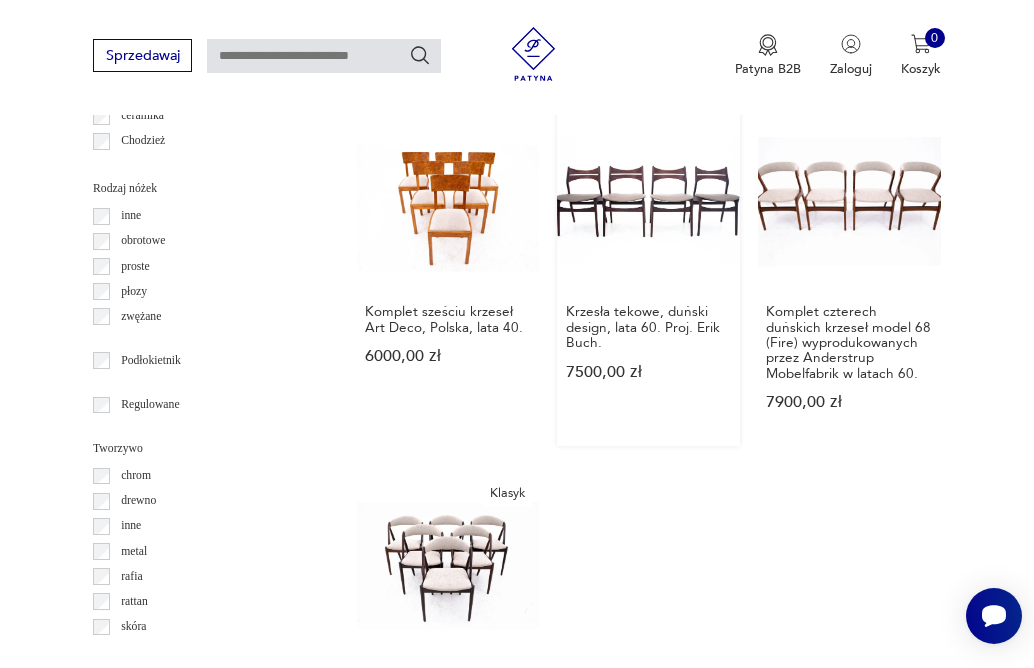 click on "Krzesła tekowe, duński design, lata 60. Proj. Erik Buch. 7500,00 zł" at bounding box center (648, 276) 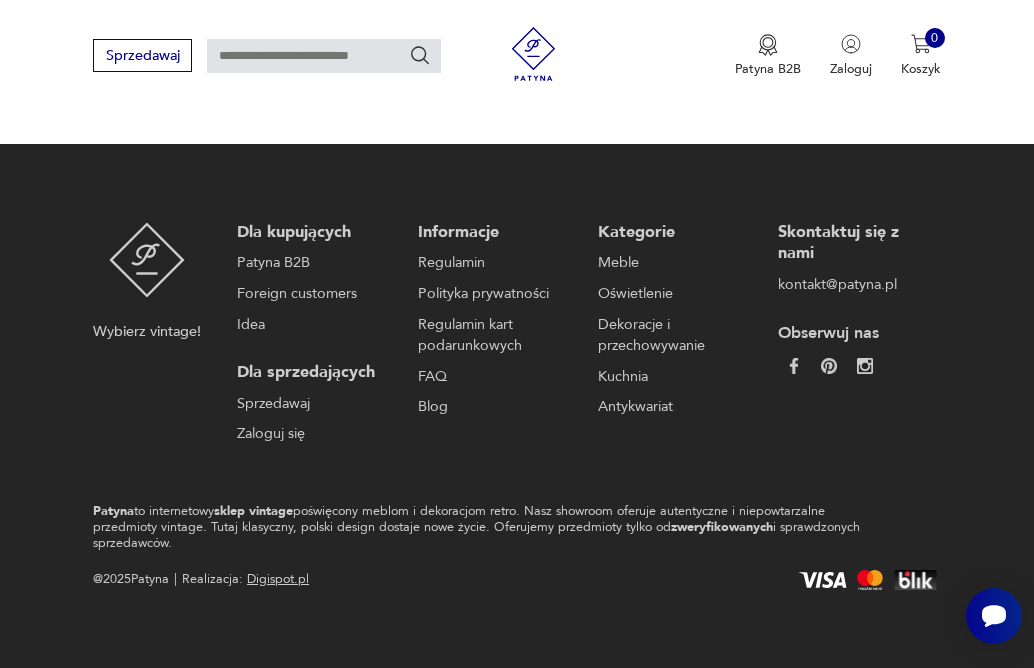 scroll, scrollTop: 0, scrollLeft: 0, axis: both 